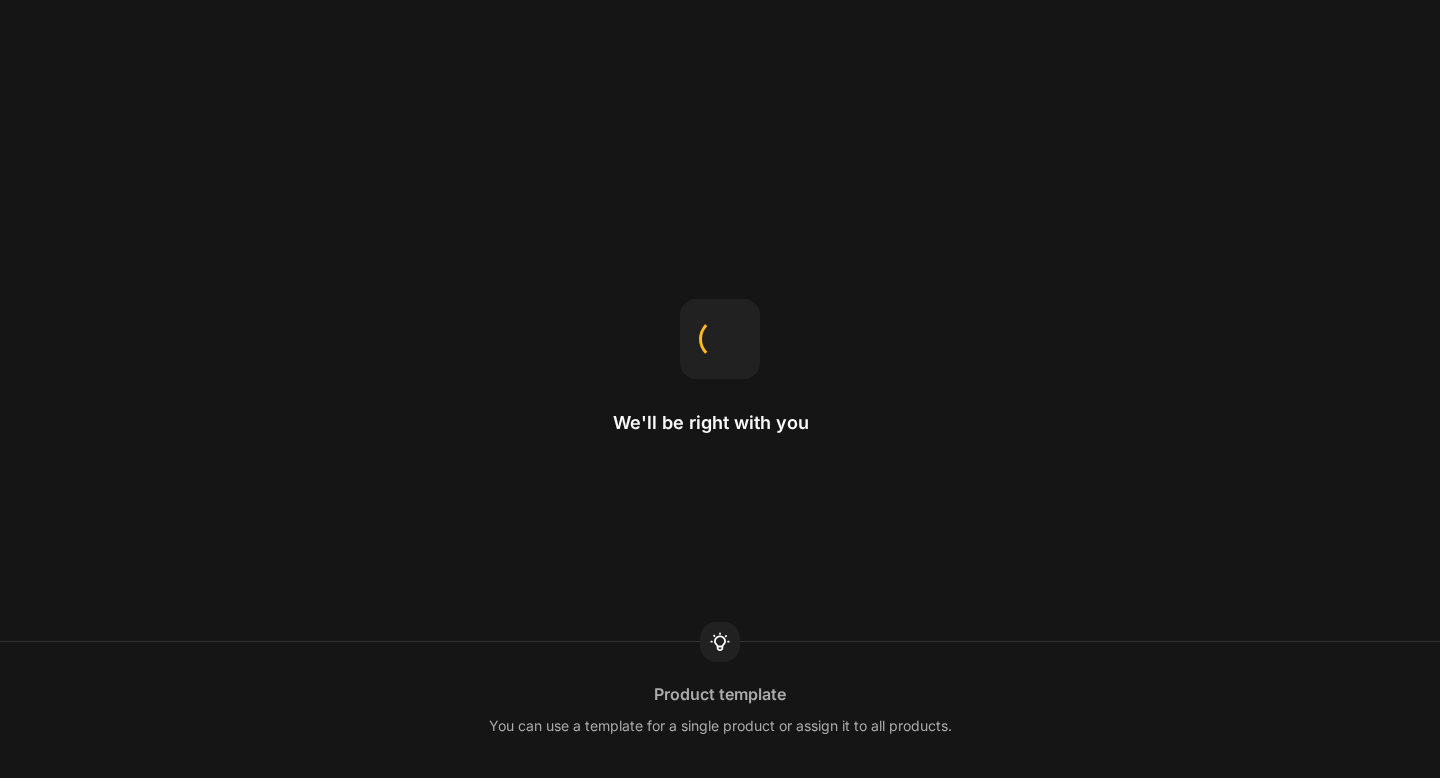 scroll, scrollTop: 0, scrollLeft: 0, axis: both 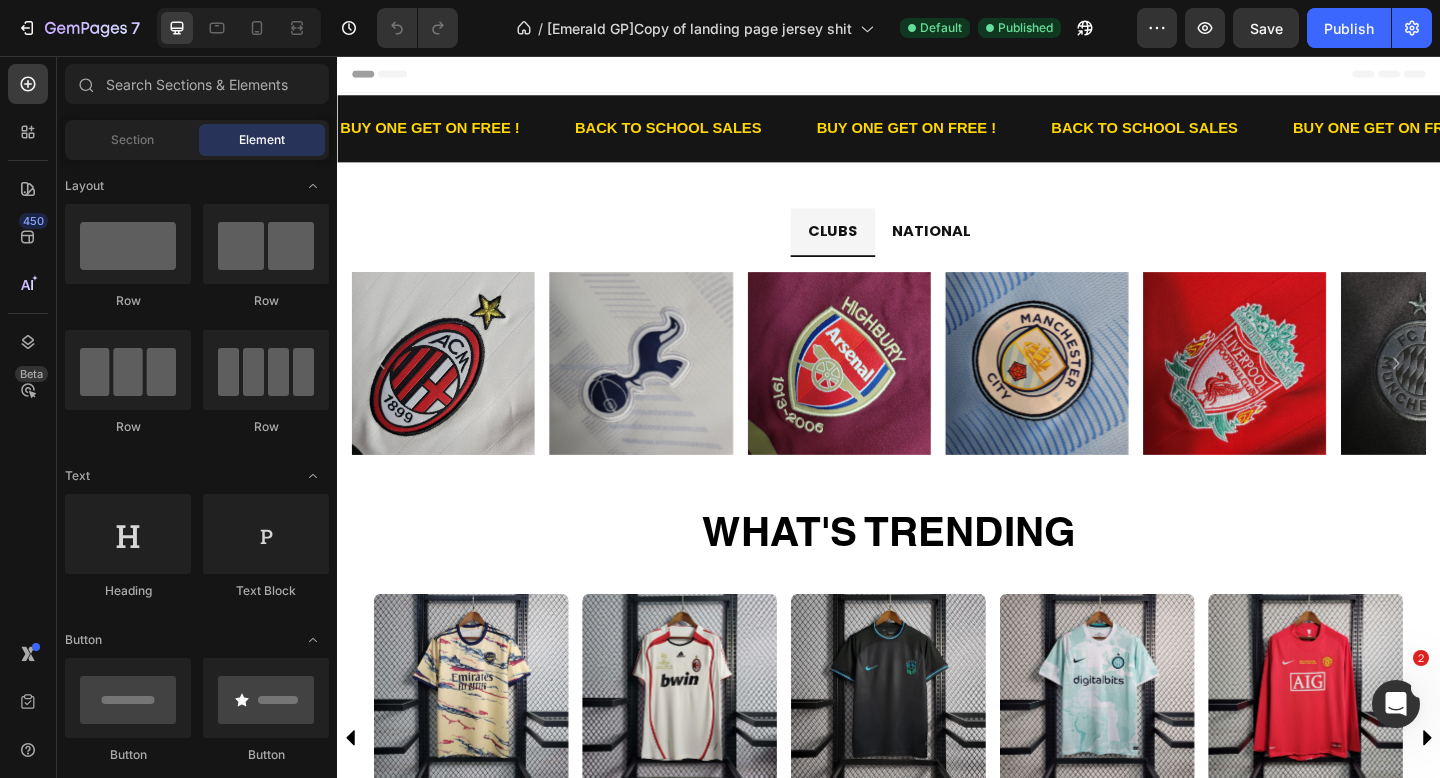 click on "Header" at bounding box center [937, 76] 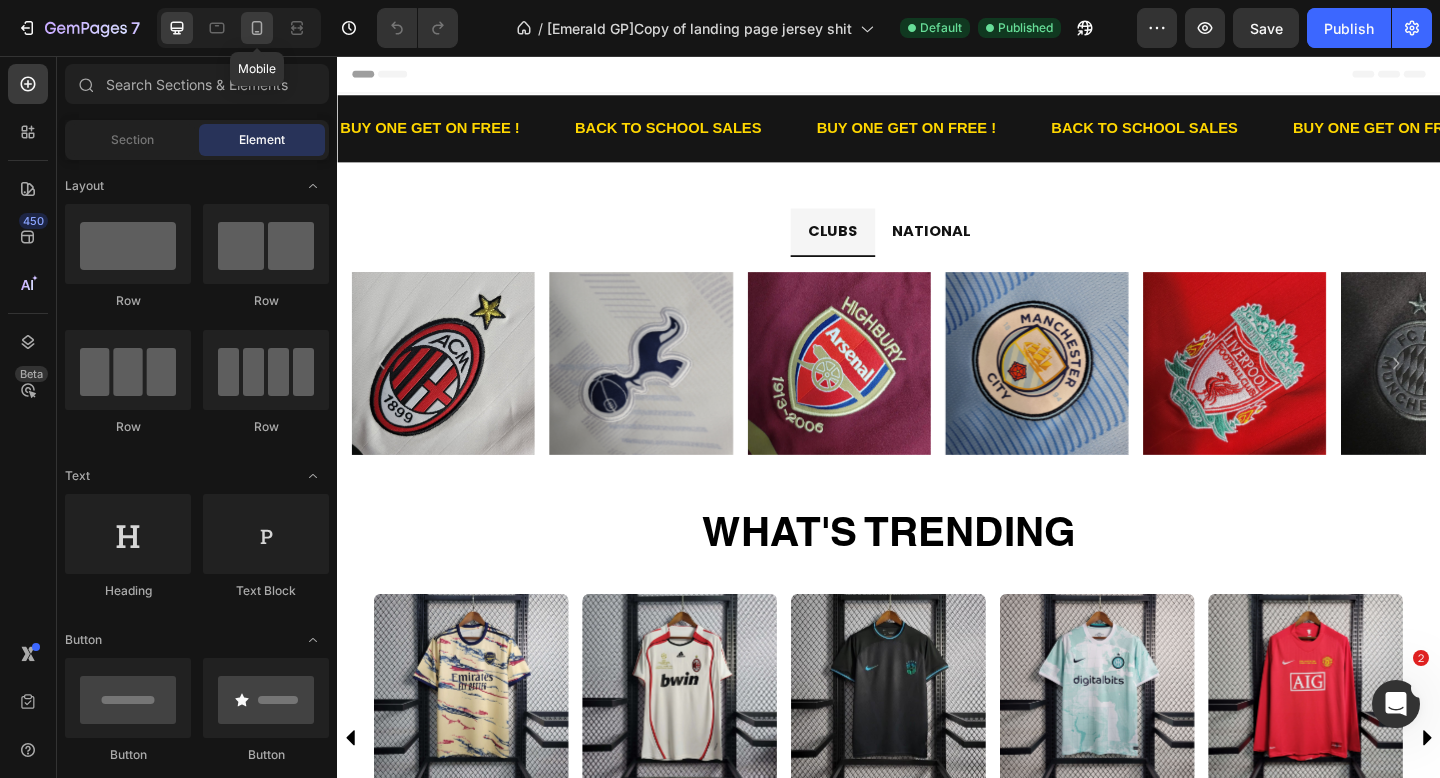 drag, startPoint x: 263, startPoint y: 27, endPoint x: 8, endPoint y: 174, distance: 294.33655 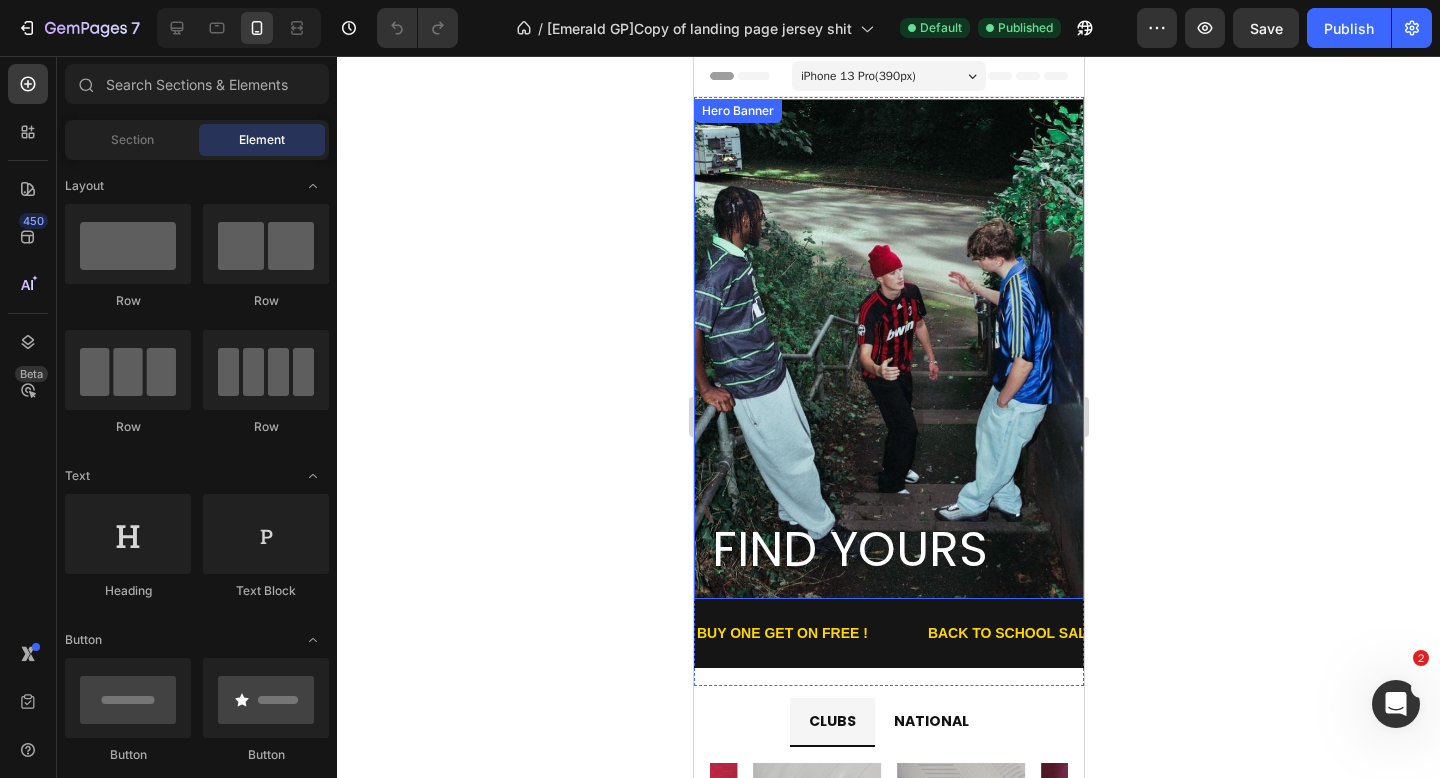click on "FIND YOURS Heading" at bounding box center [888, 400] 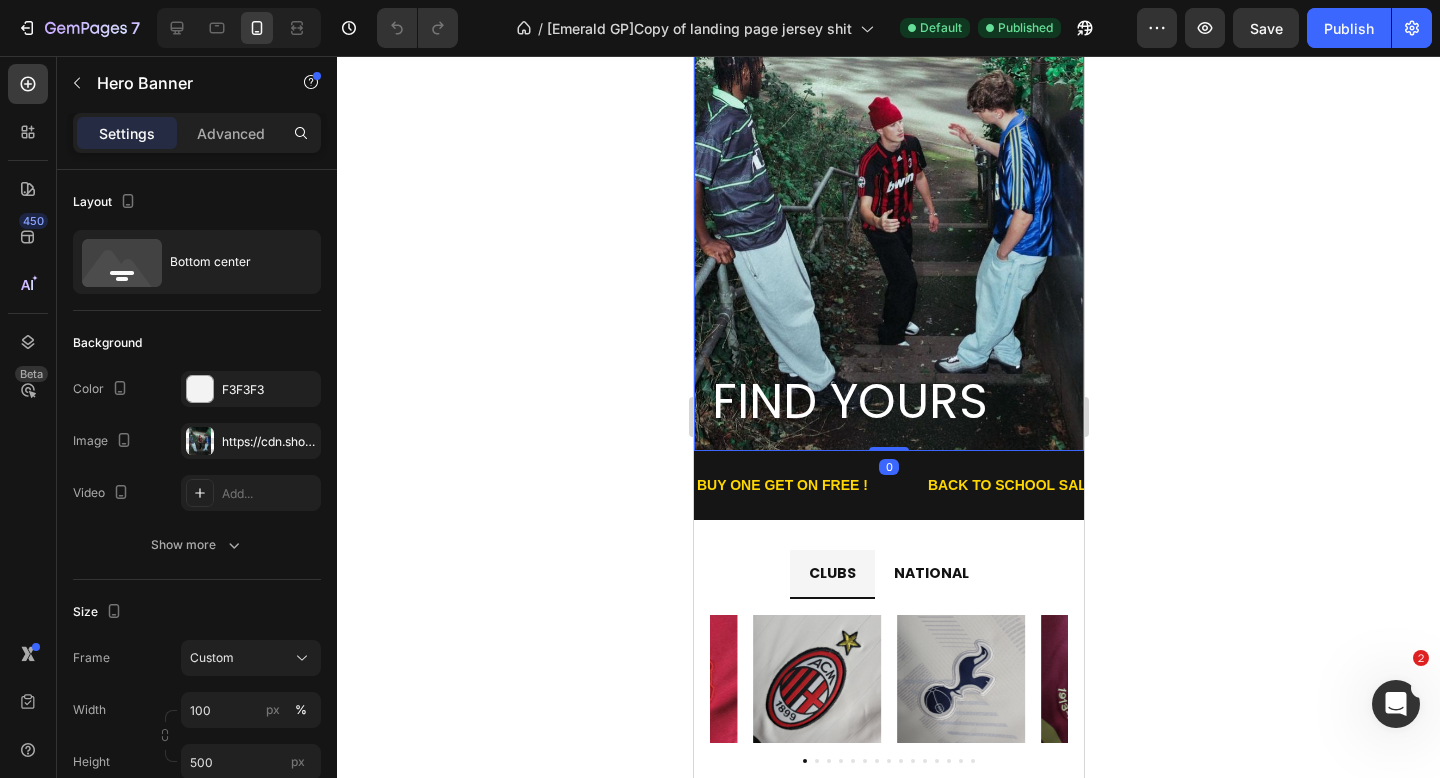 scroll, scrollTop: 671, scrollLeft: 0, axis: vertical 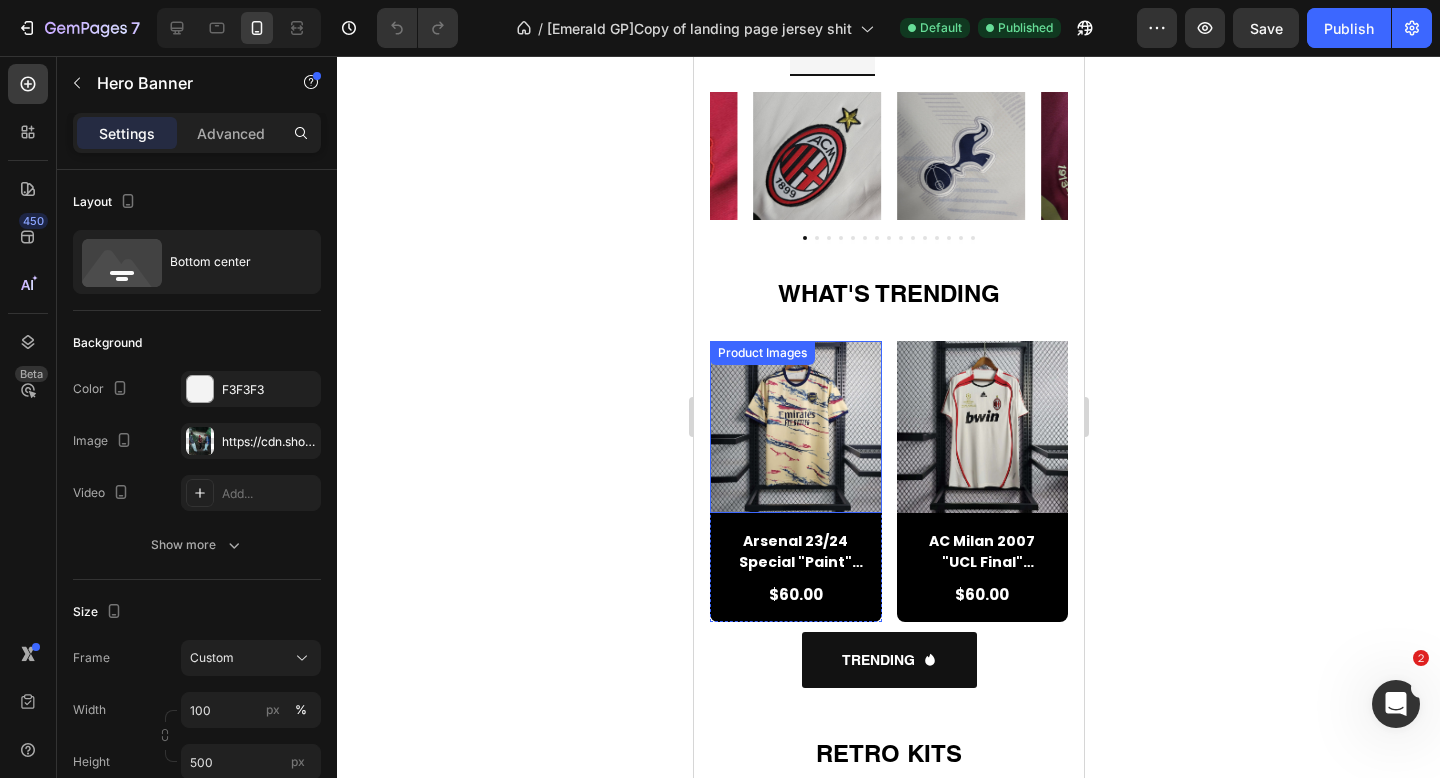 click at bounding box center (795, 427) 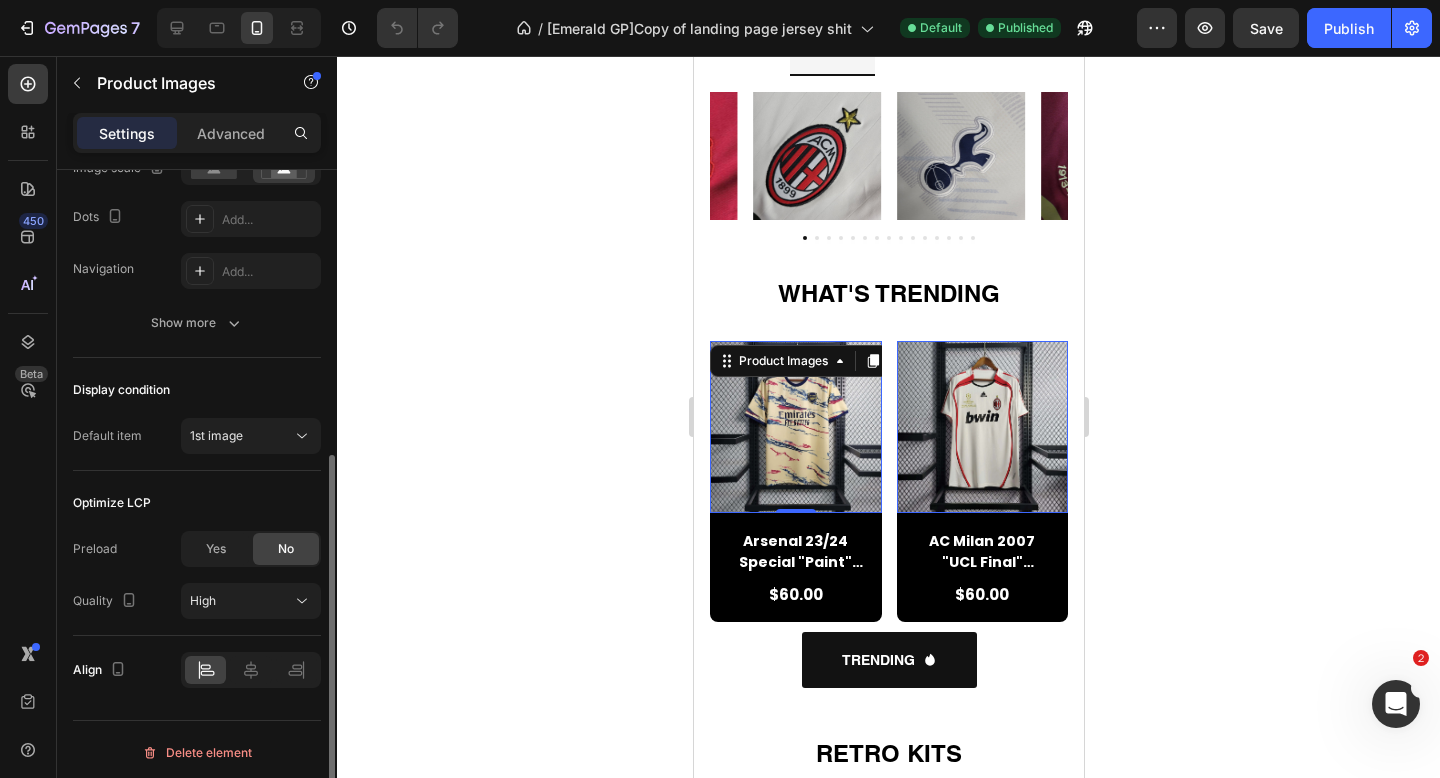 scroll, scrollTop: 511, scrollLeft: 0, axis: vertical 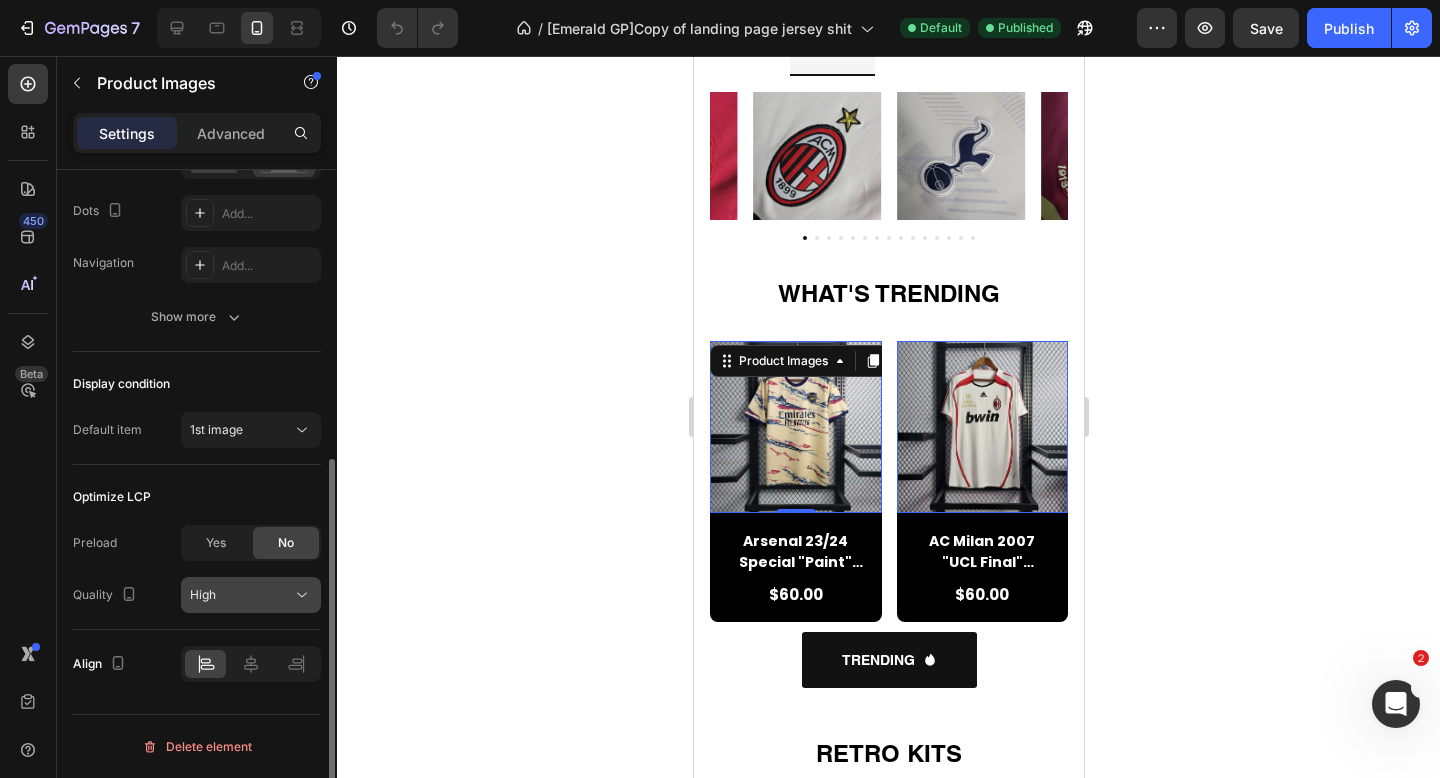 click on "High" 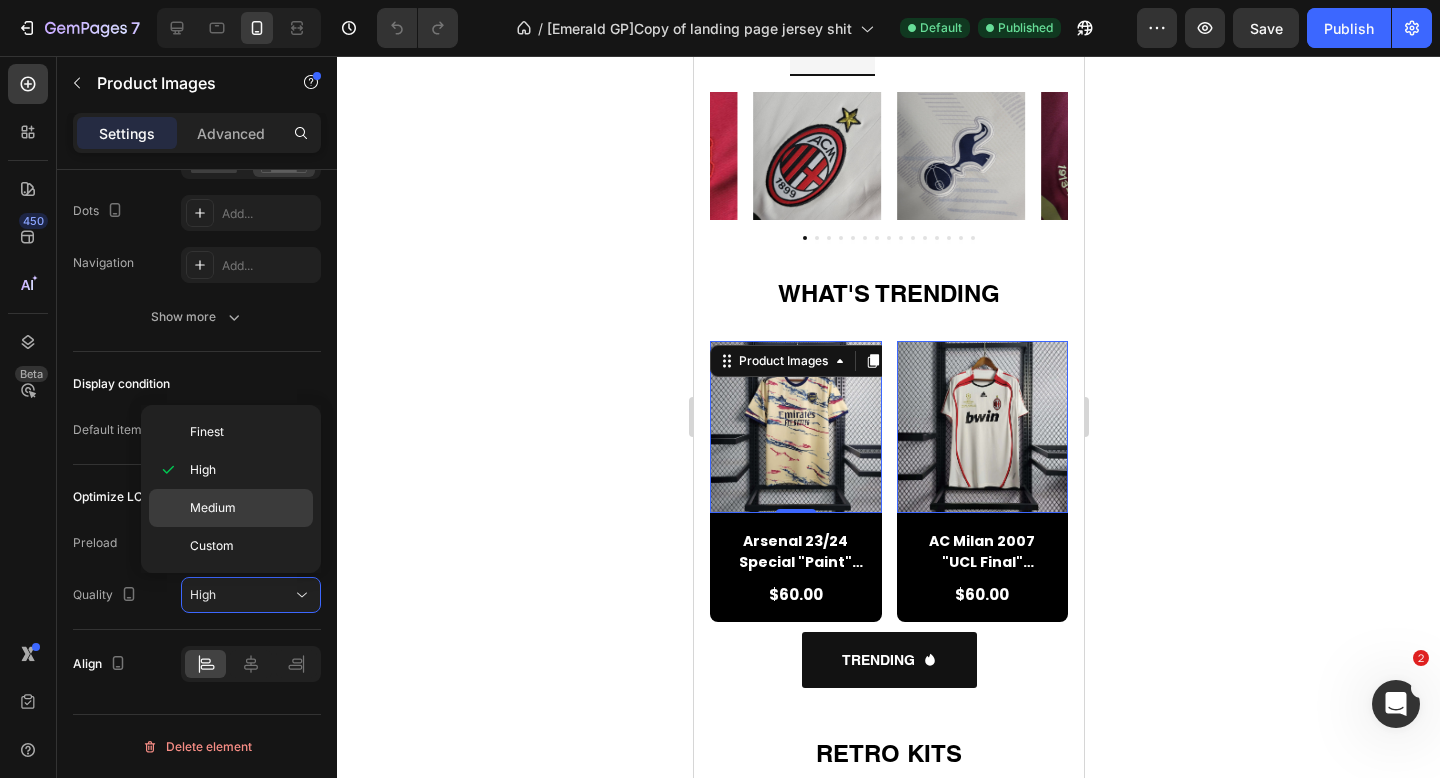 click on "Medium" at bounding box center [247, 508] 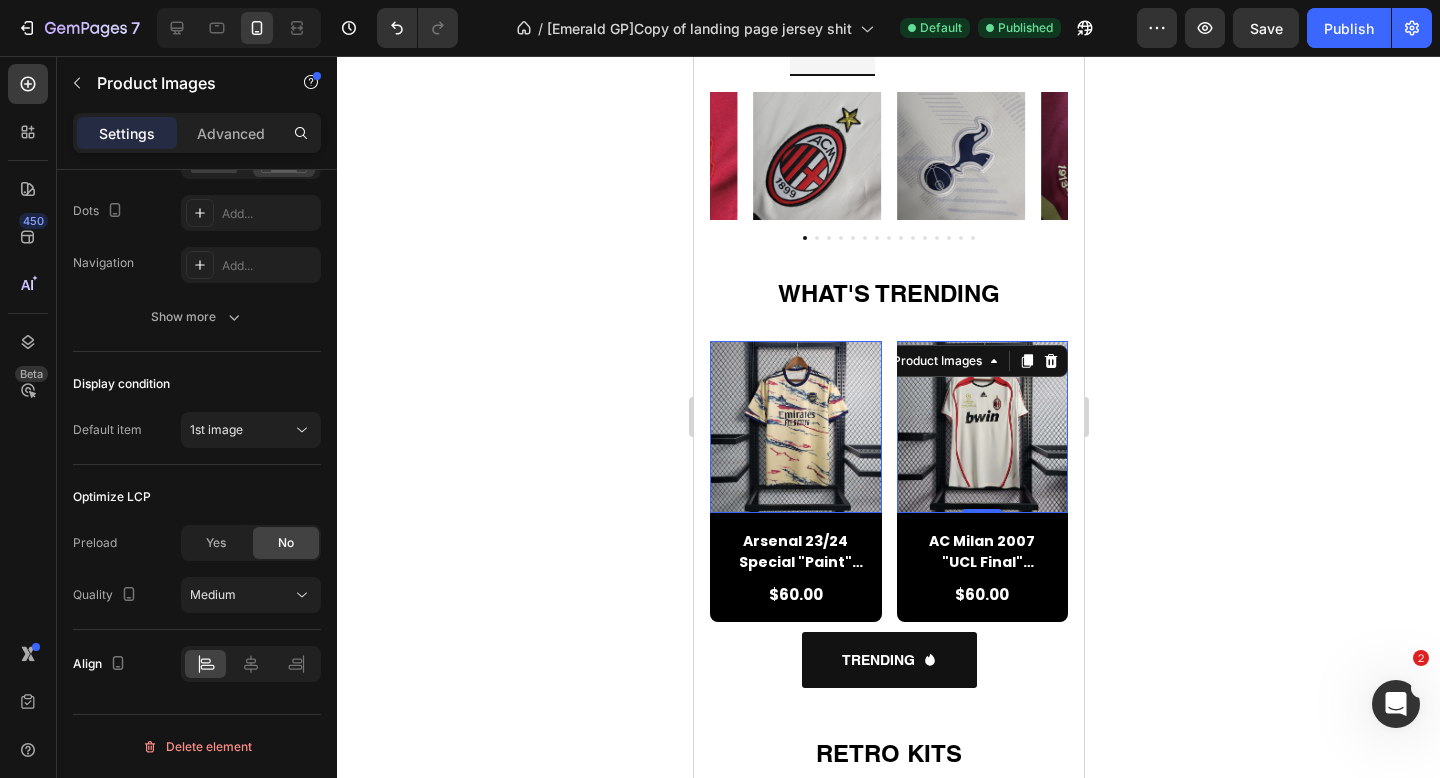 click at bounding box center (982, 427) 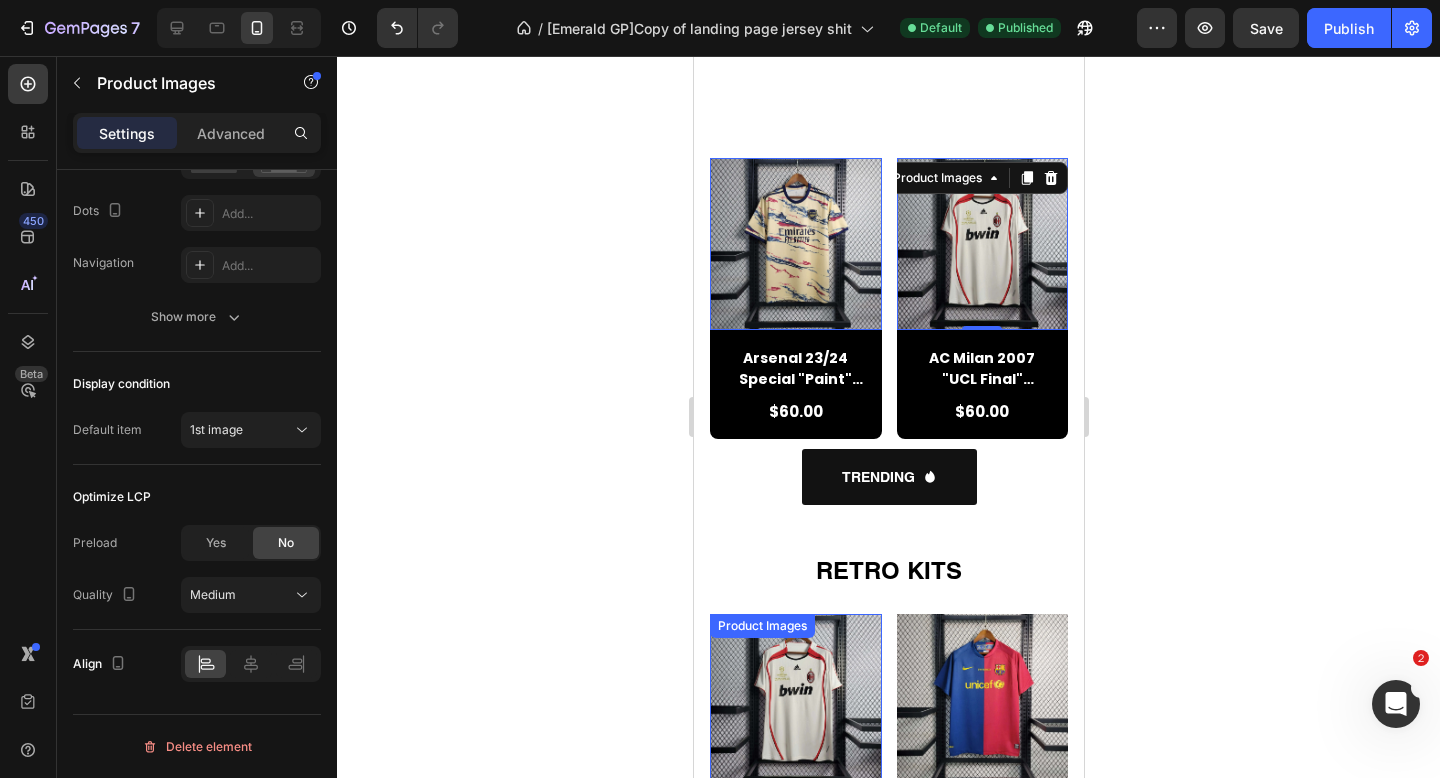scroll, scrollTop: 1193, scrollLeft: 0, axis: vertical 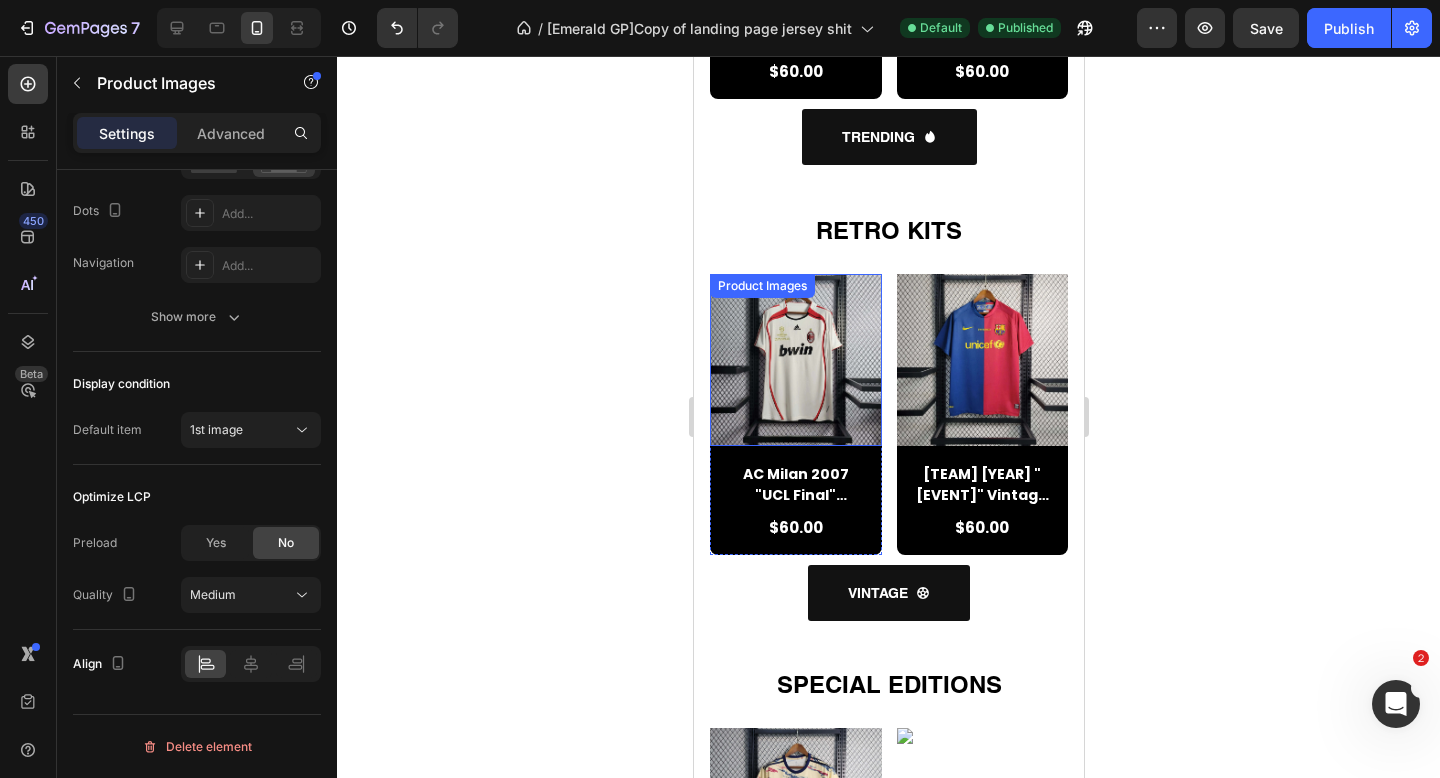 click at bounding box center (795, 360) 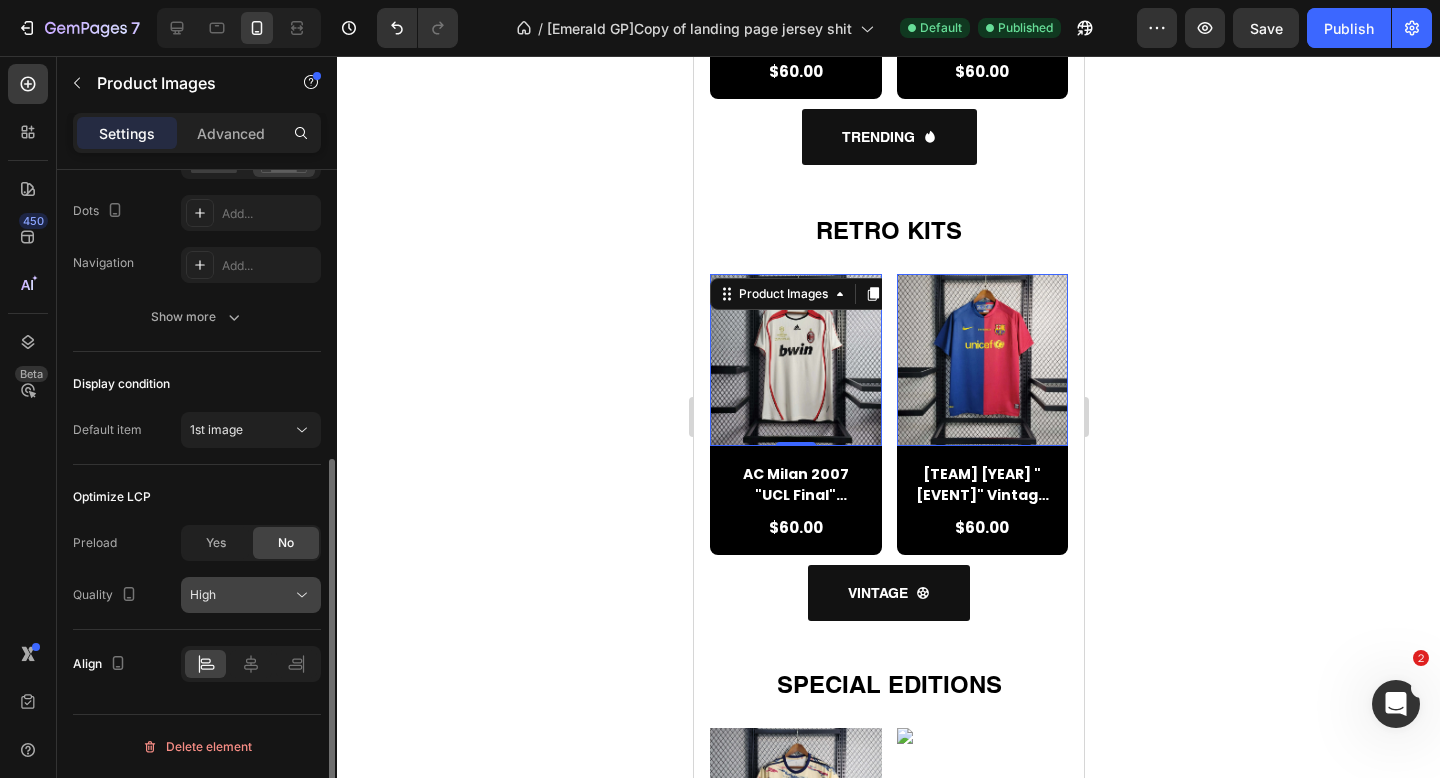 click on "High" at bounding box center [241, 595] 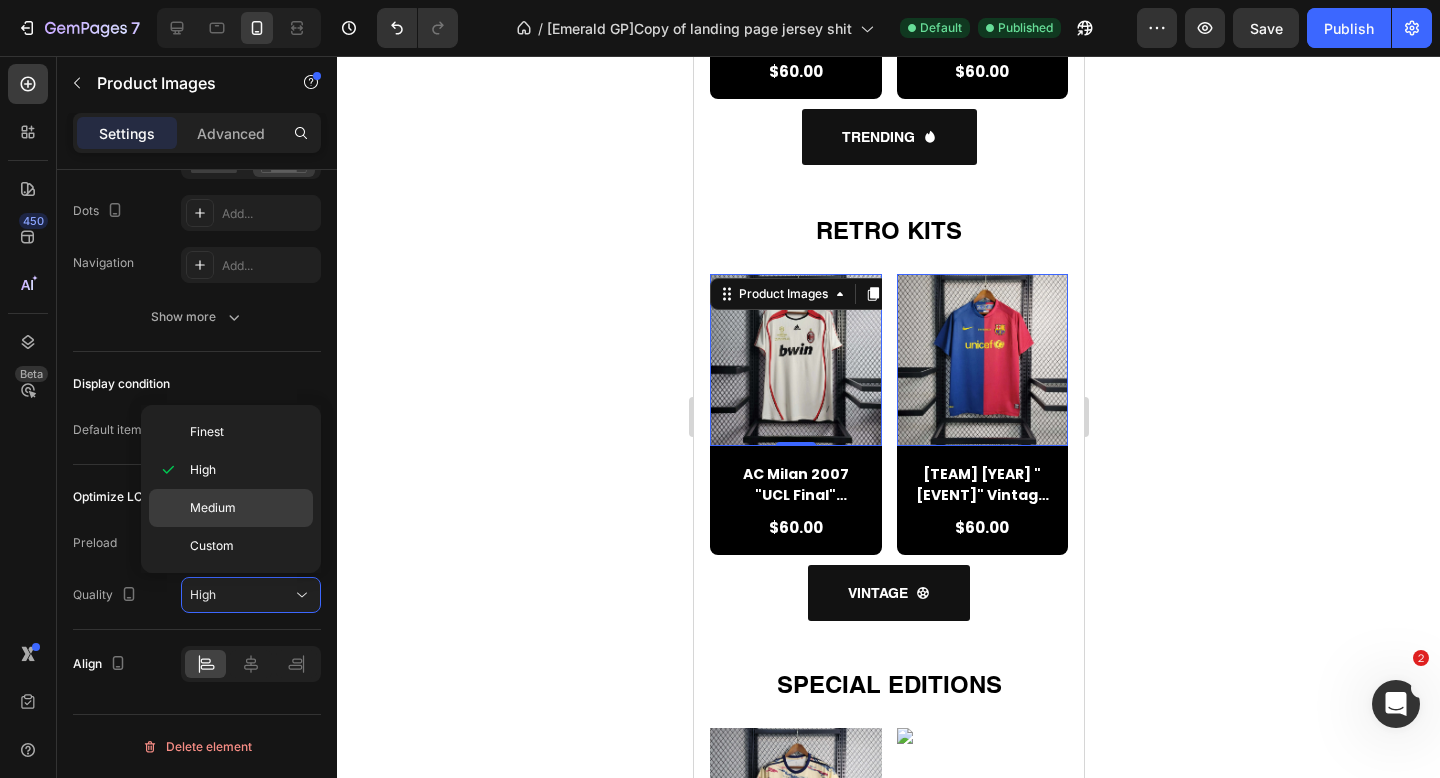 click on "Medium" at bounding box center (247, 508) 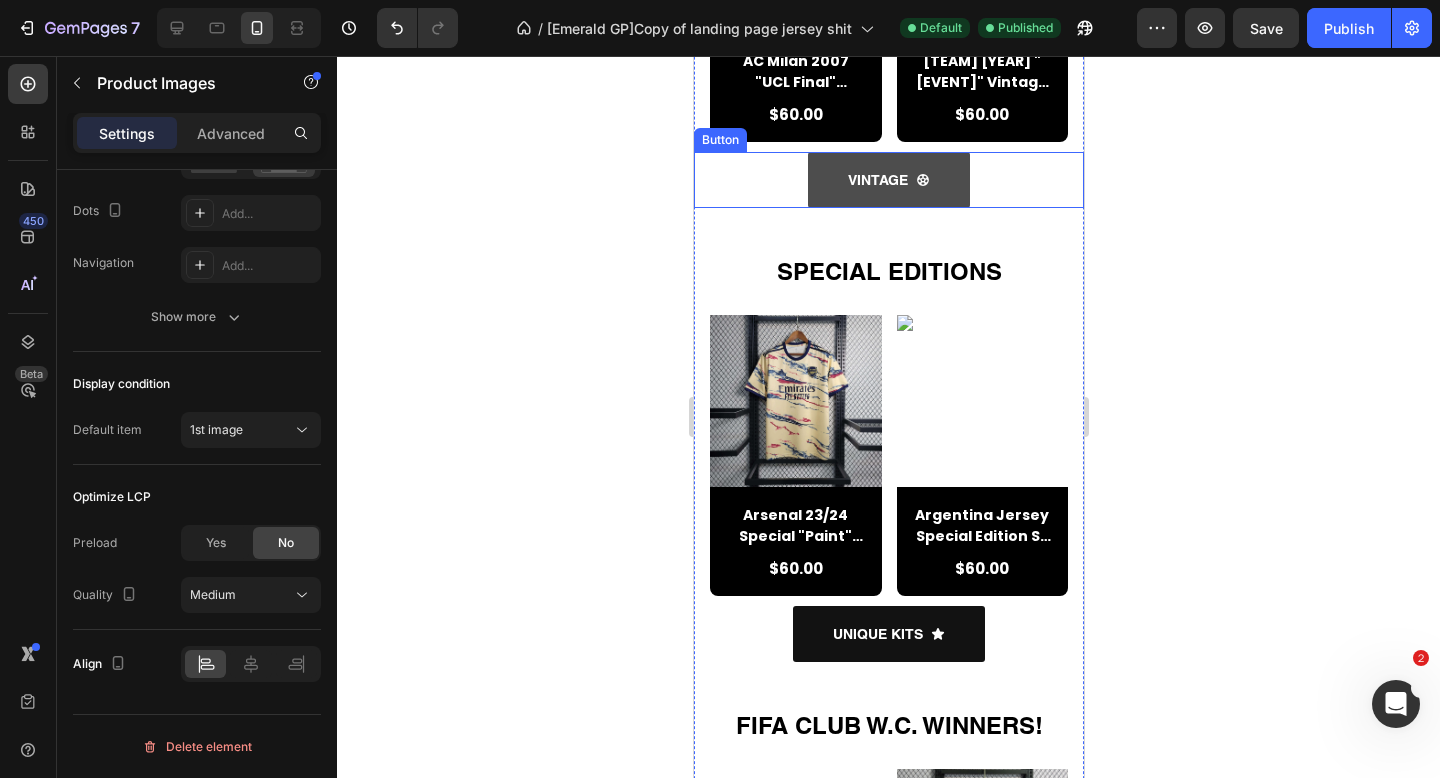 scroll, scrollTop: 1608, scrollLeft: 0, axis: vertical 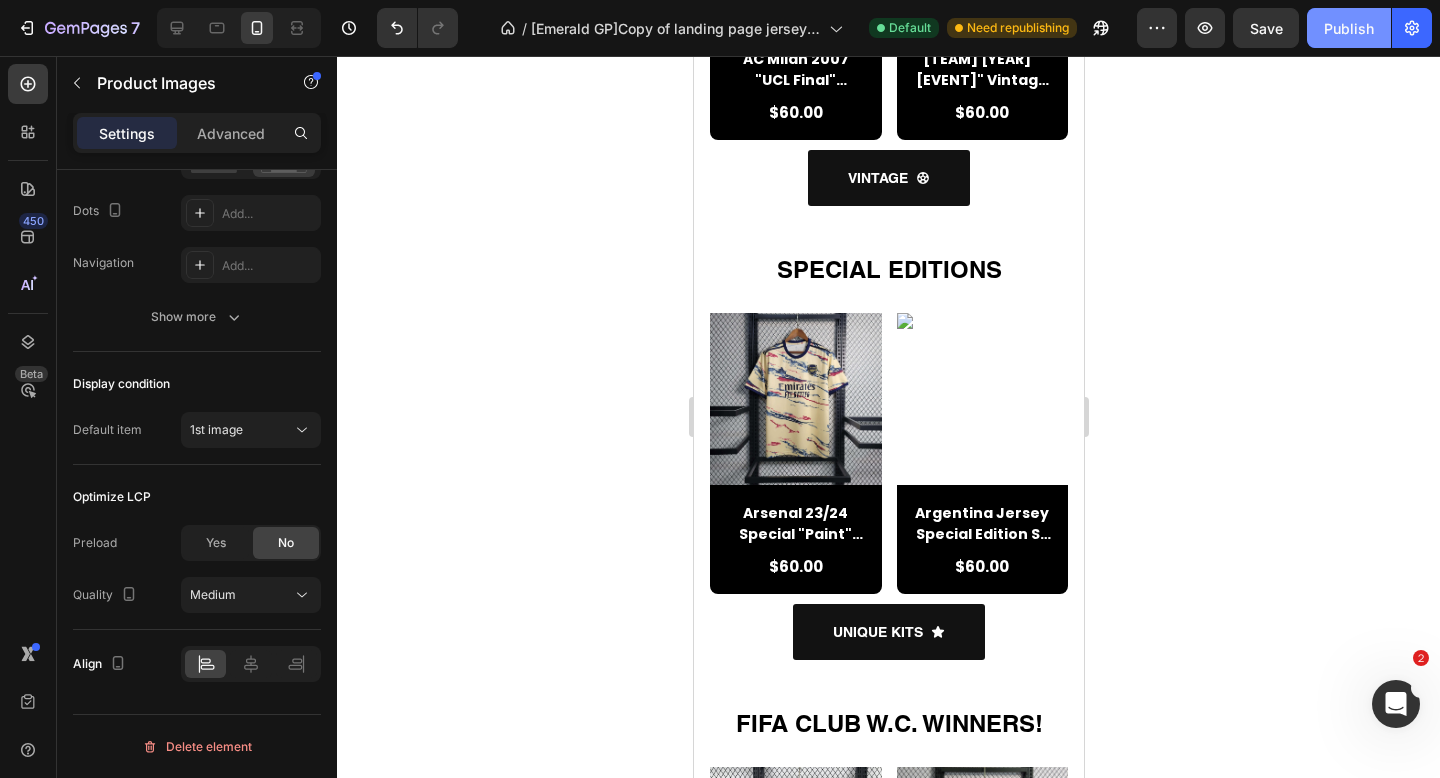 click on "Publish" at bounding box center (1349, 28) 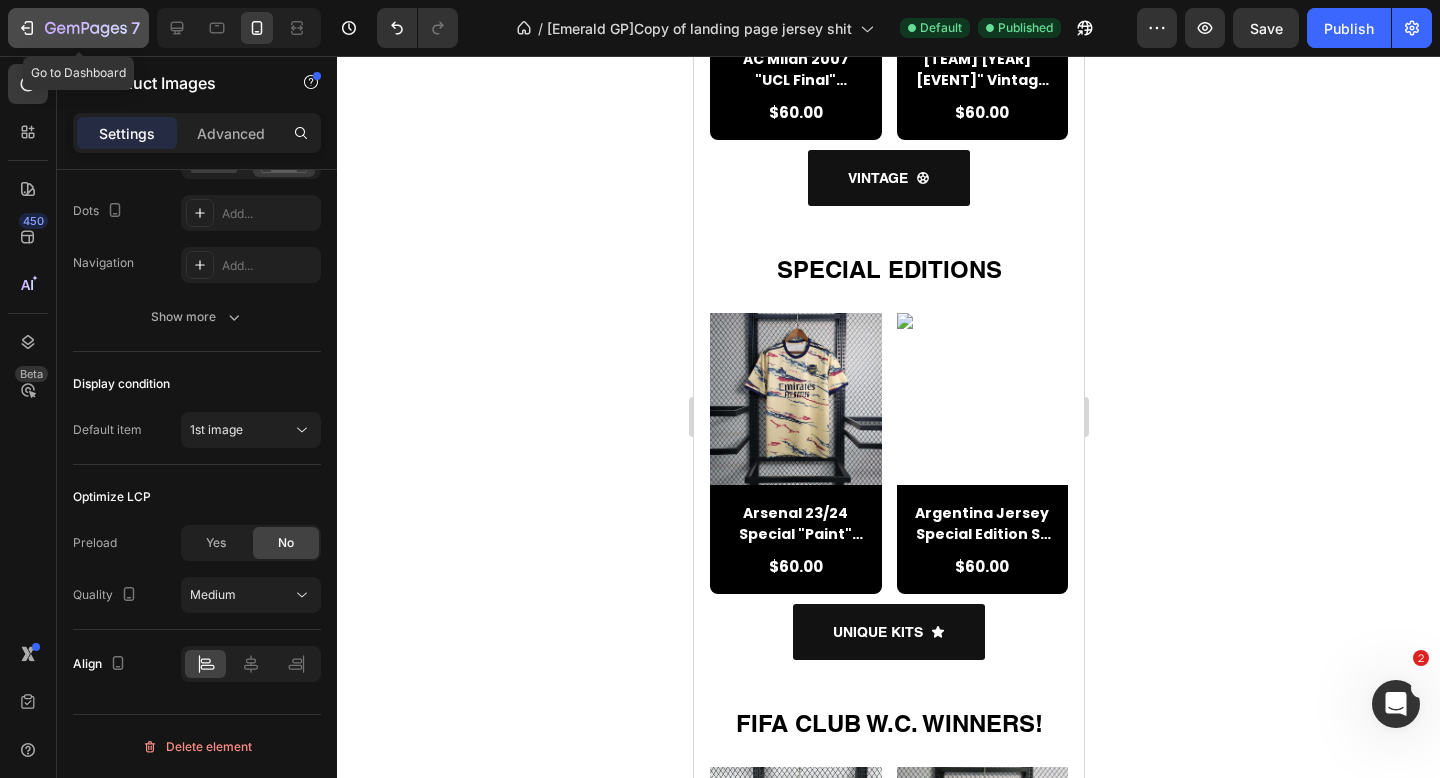 click on "7" 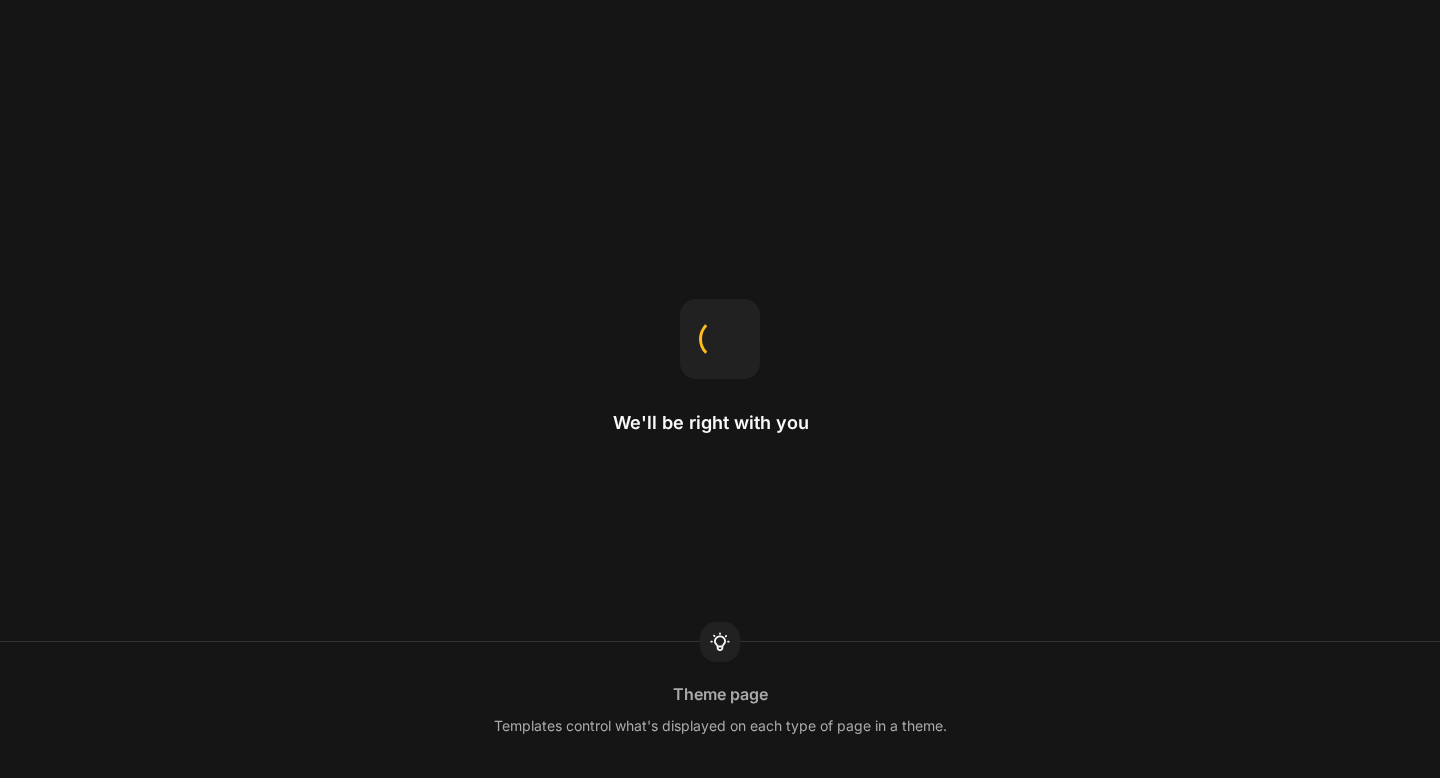 scroll, scrollTop: 0, scrollLeft: 0, axis: both 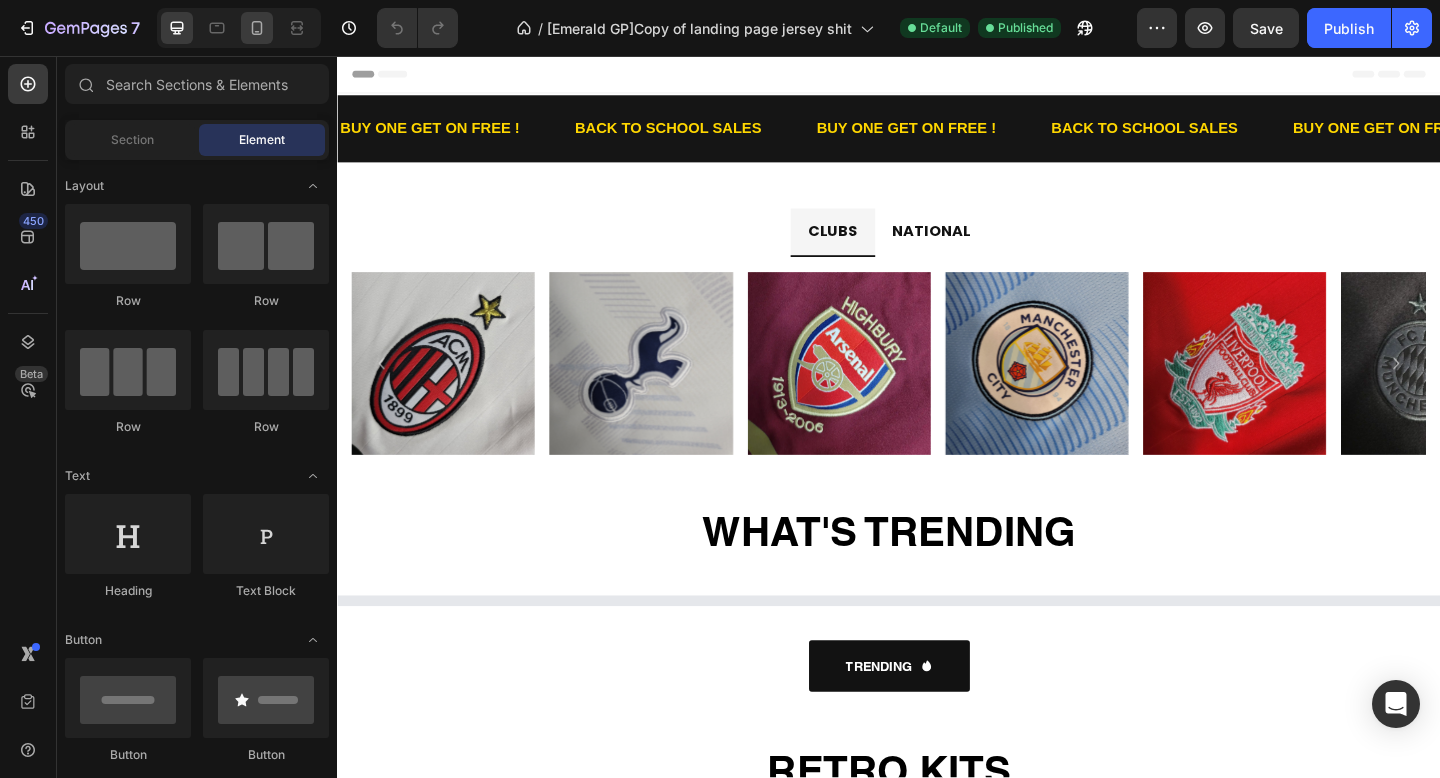 click 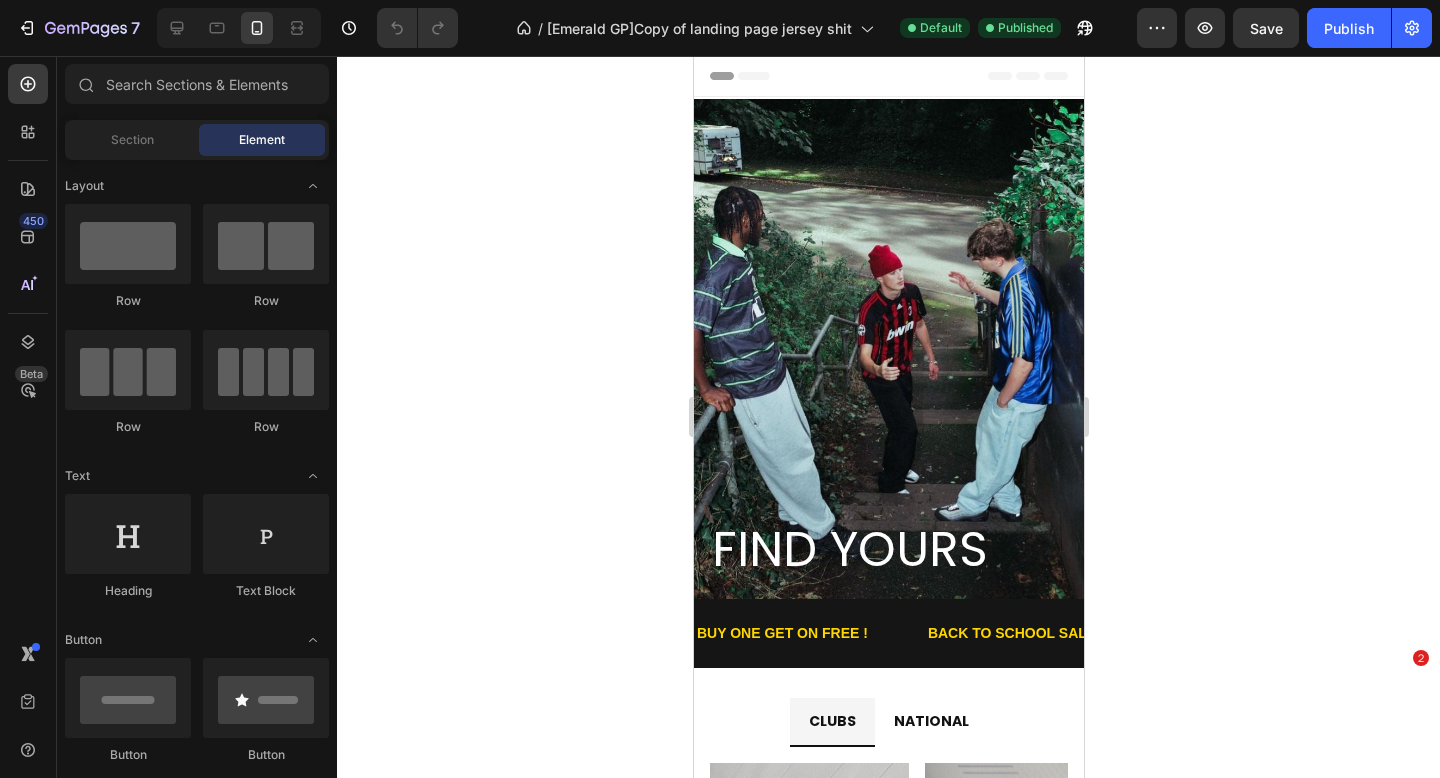 click on "FIND YOURS Heading" at bounding box center [888, 400] 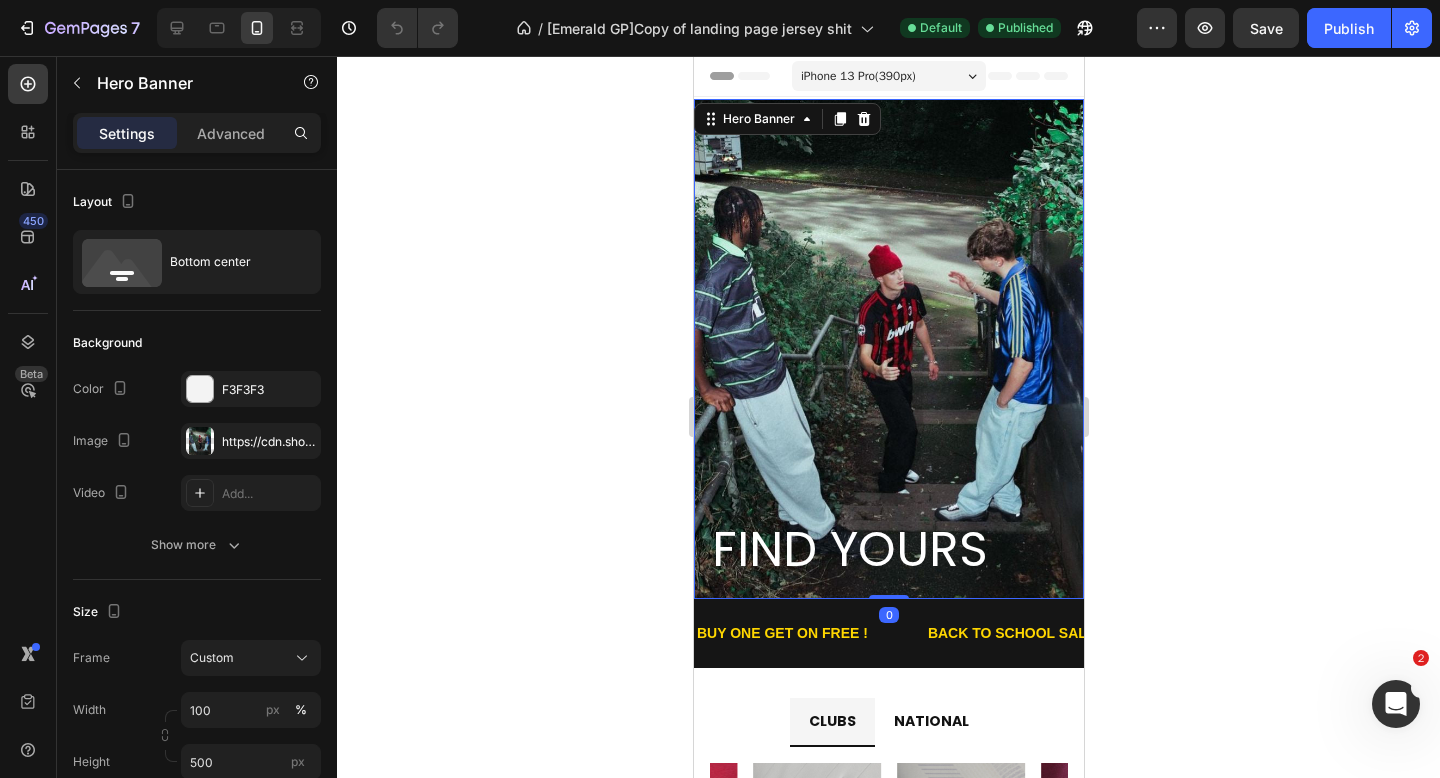 scroll, scrollTop: 0, scrollLeft: 0, axis: both 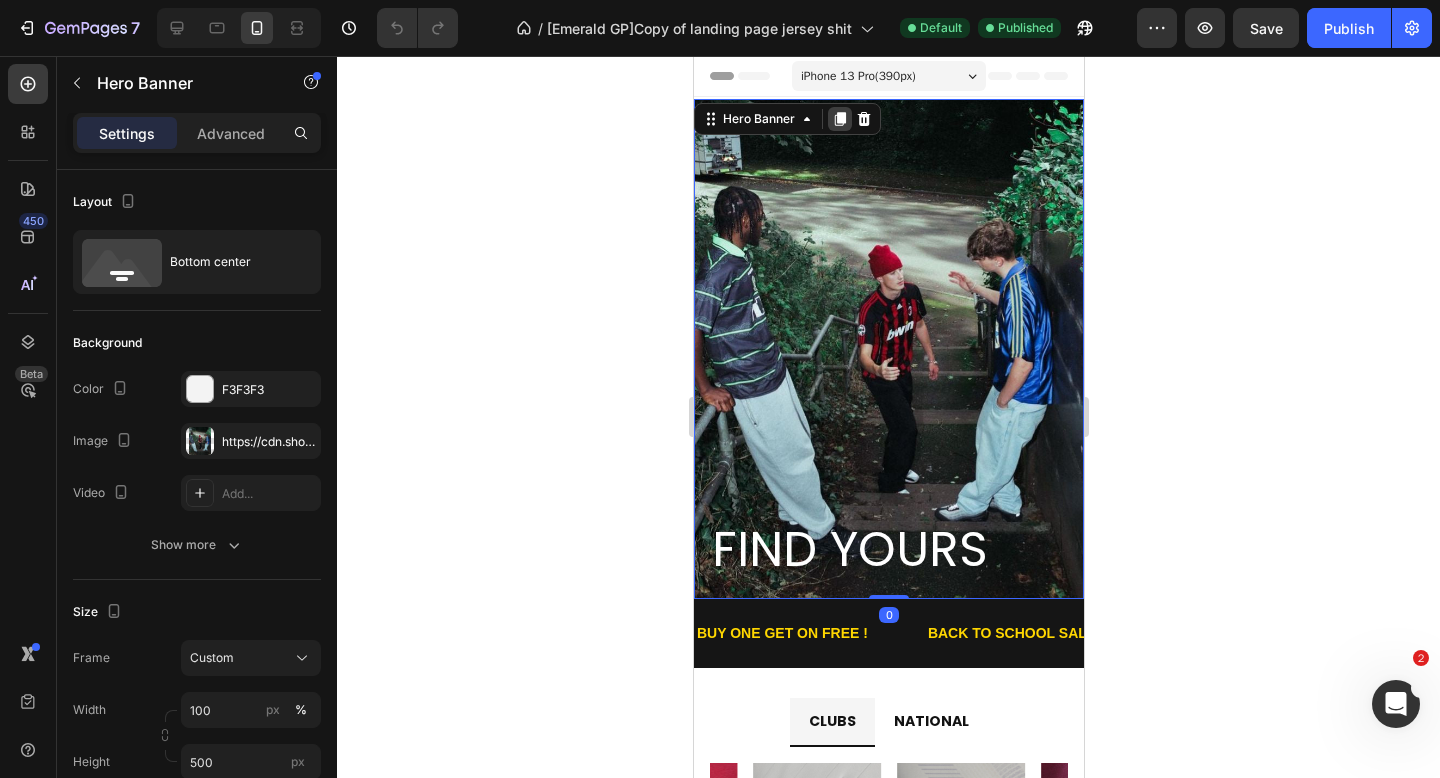 click 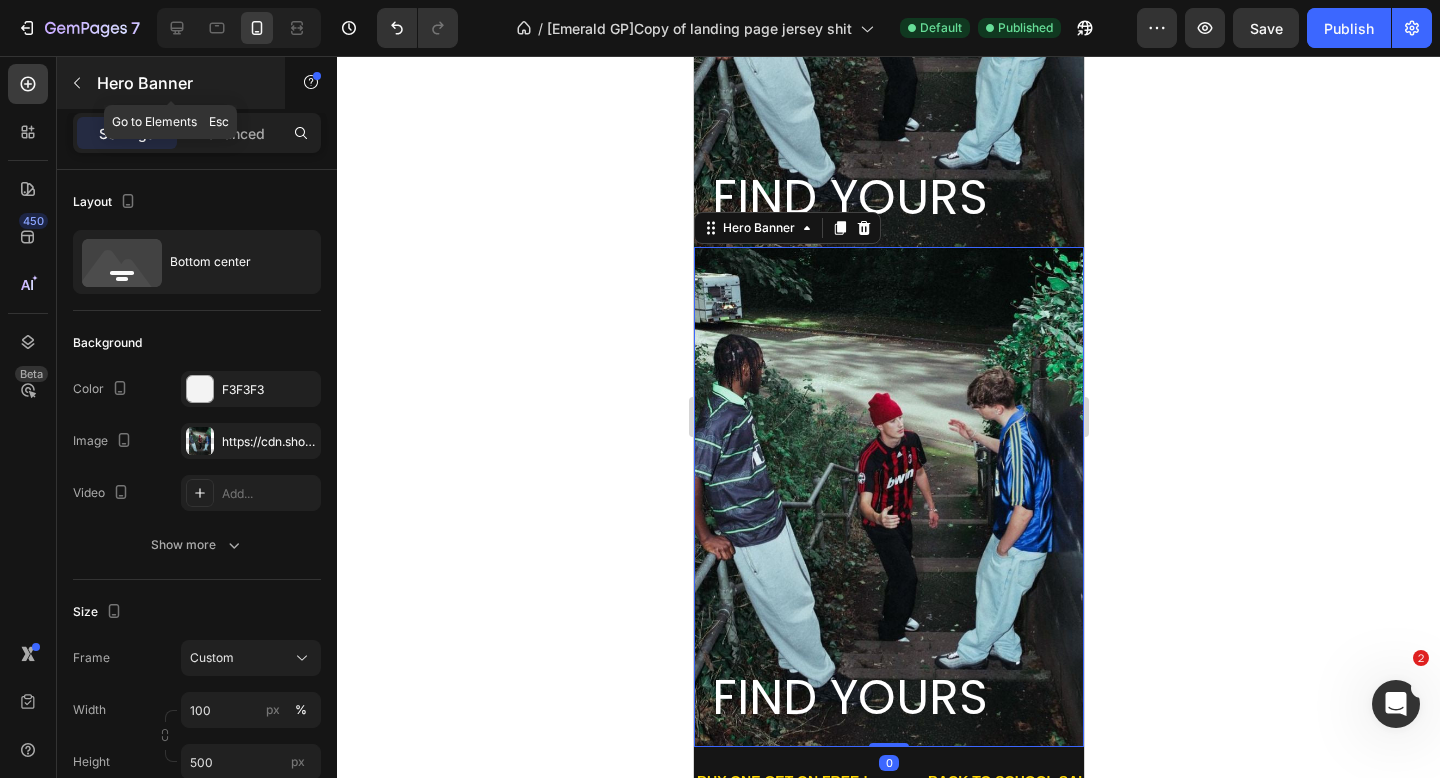 scroll, scrollTop: 473, scrollLeft: 0, axis: vertical 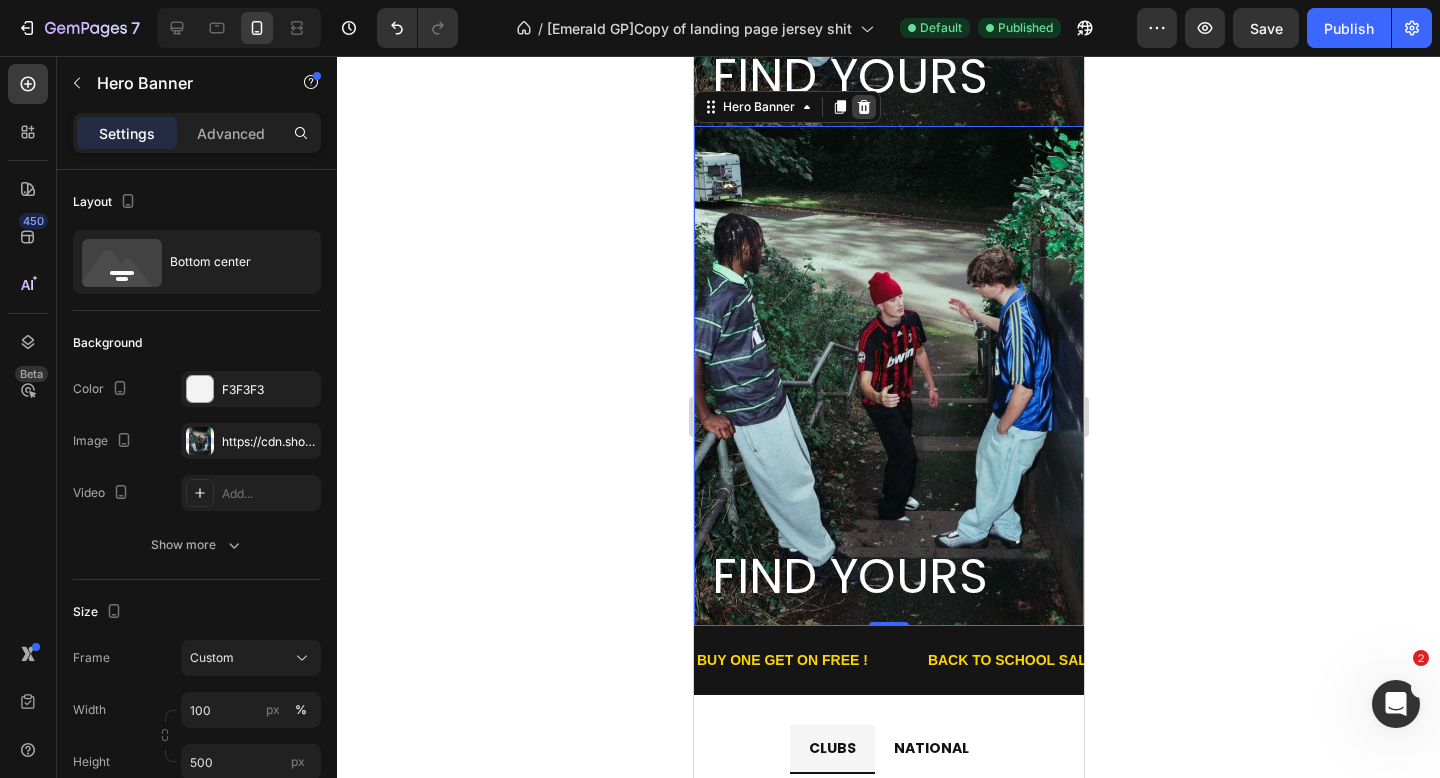 click 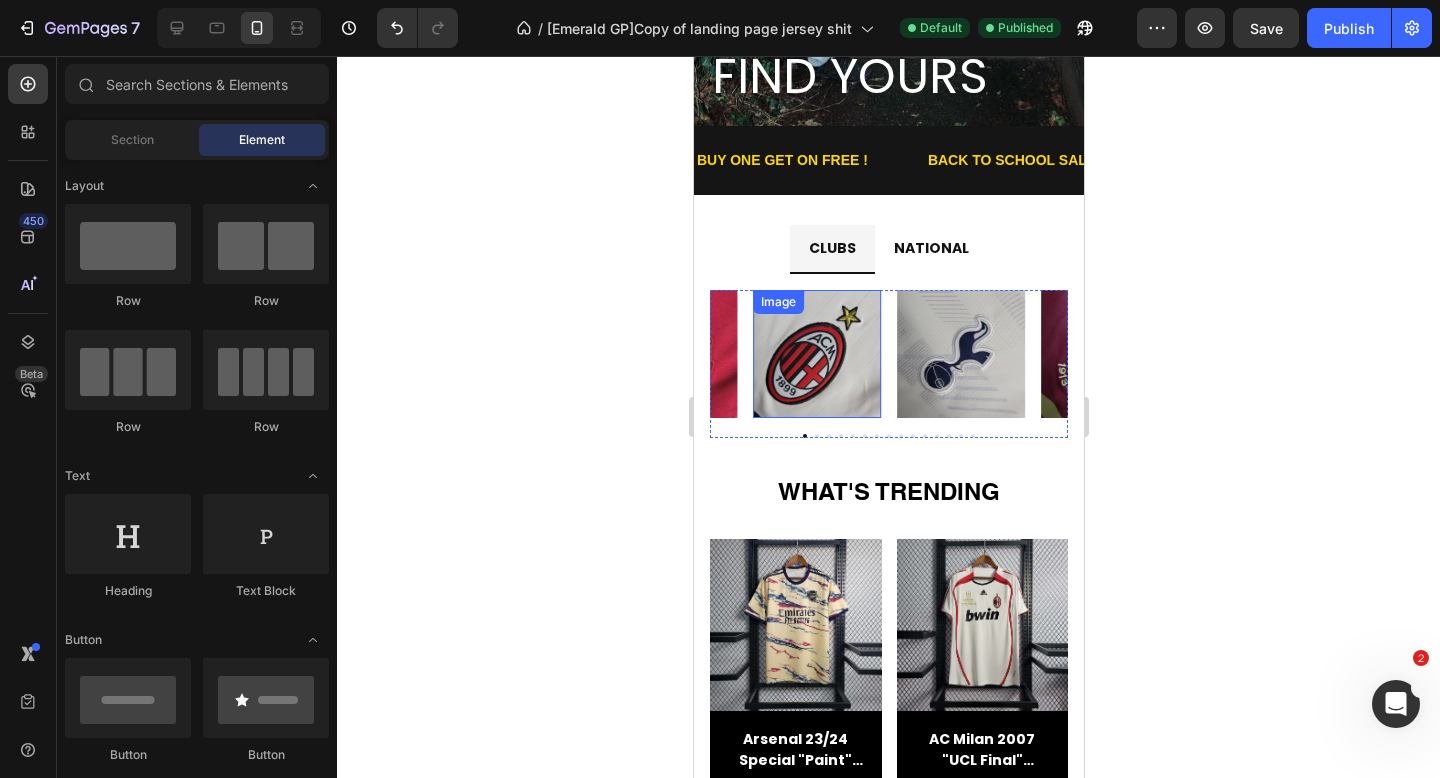 click on "FIND YOURS Heading" at bounding box center [888, -73] 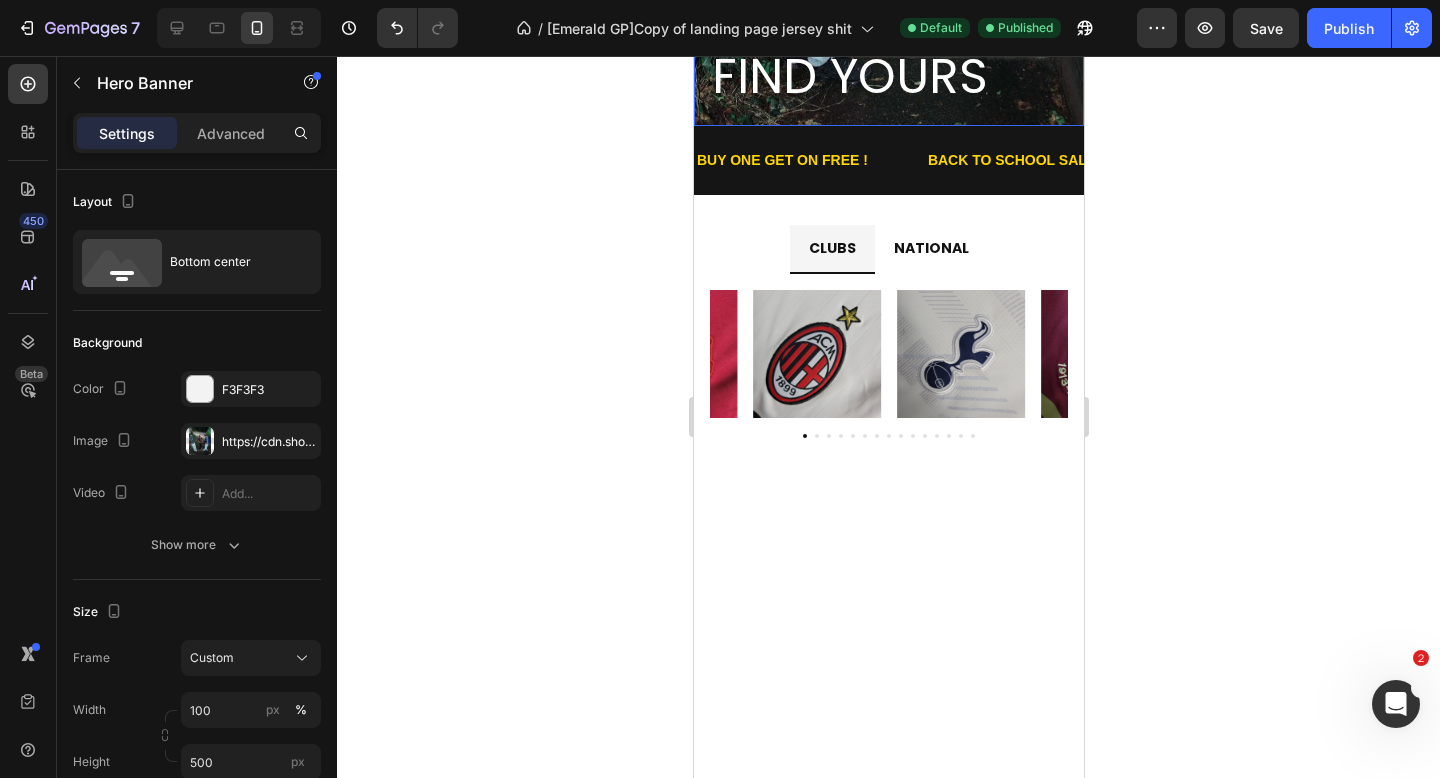 scroll, scrollTop: 0, scrollLeft: 0, axis: both 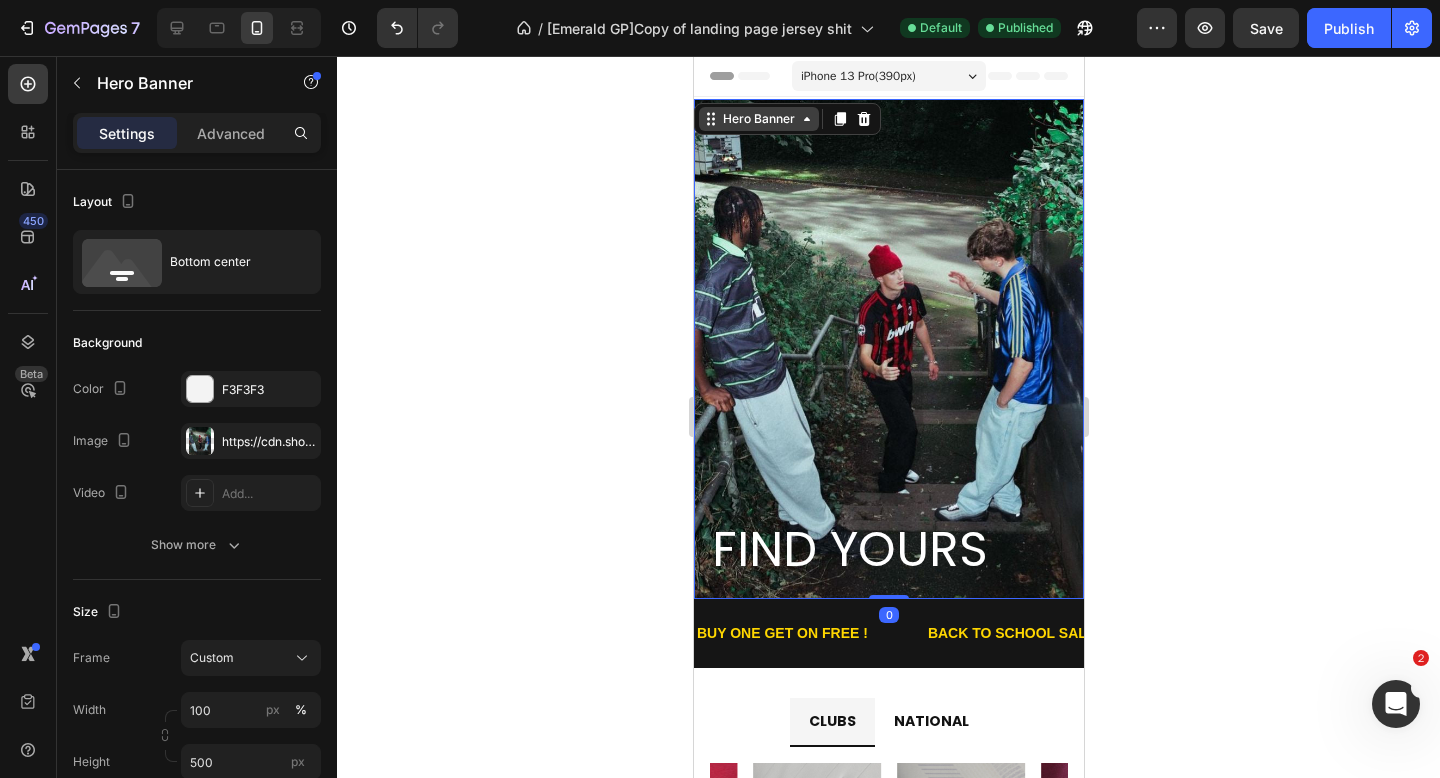 click on "Hero Banner" at bounding box center (758, 119) 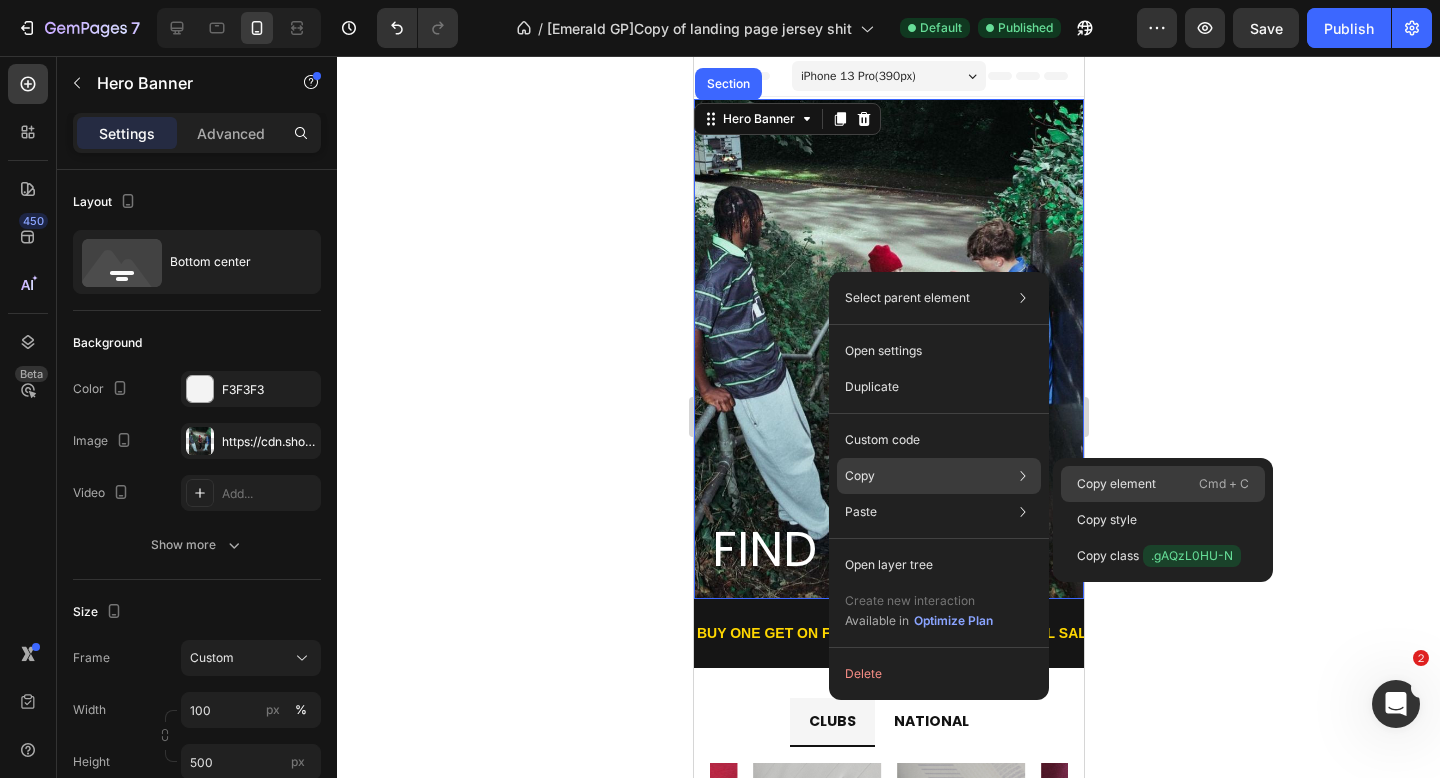 click on "Copy element" at bounding box center (1116, 484) 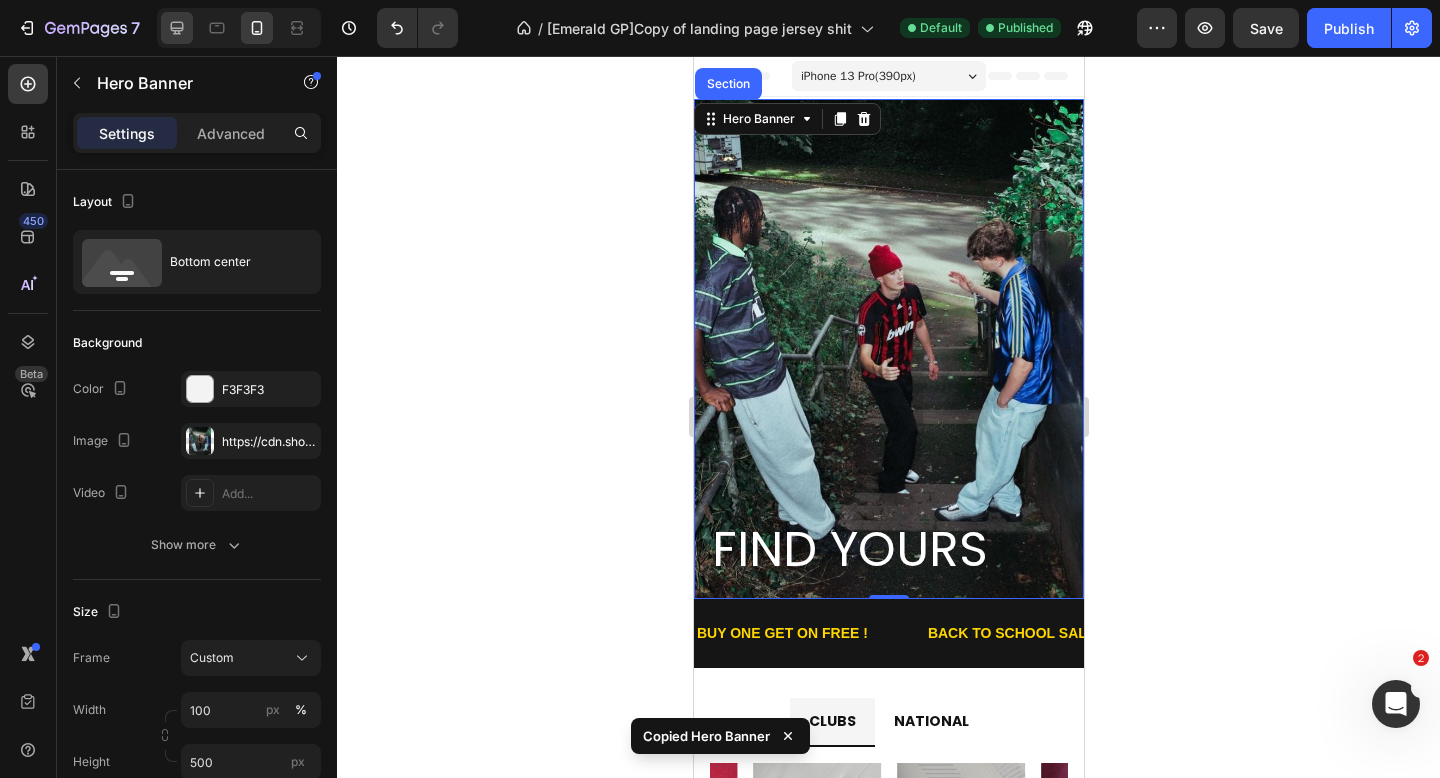 click 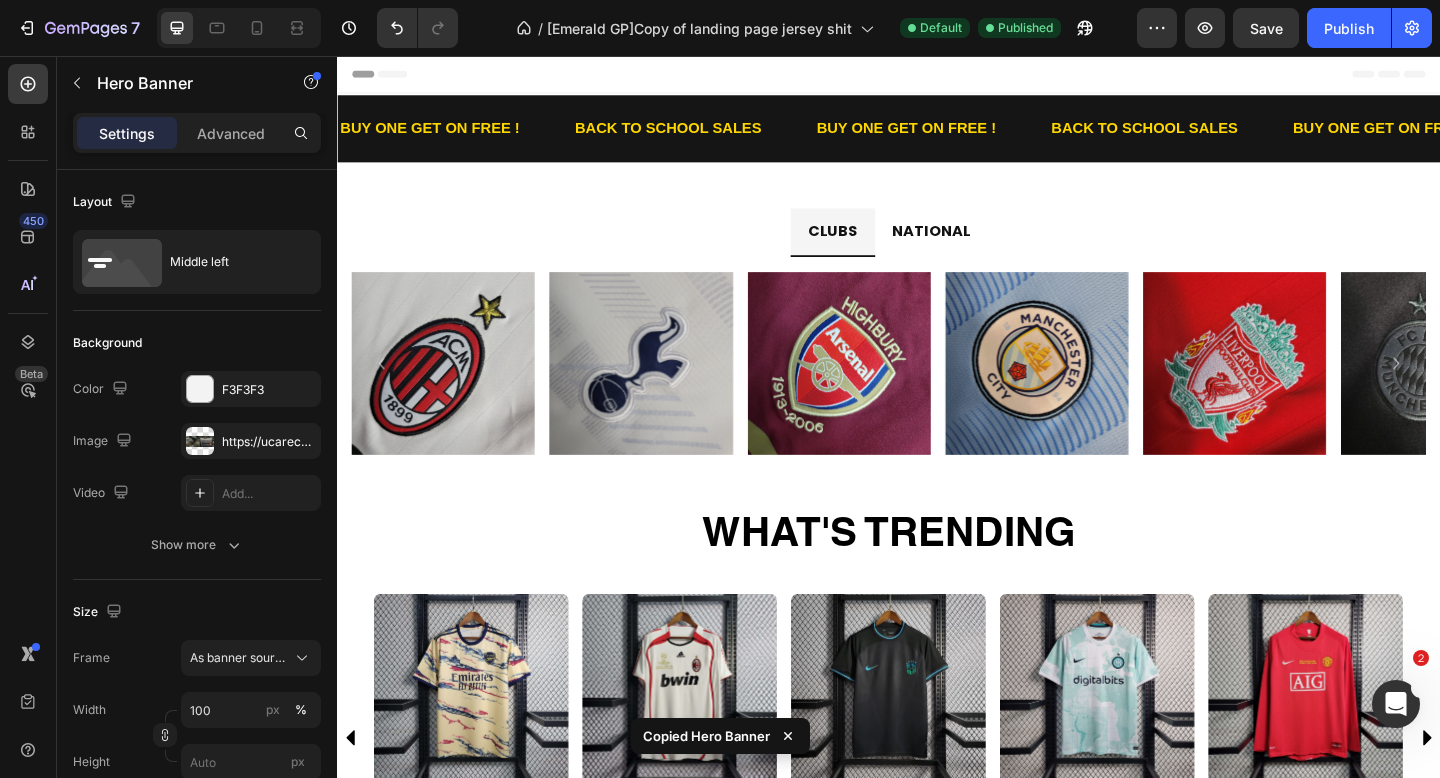click on "Header" at bounding box center [937, 76] 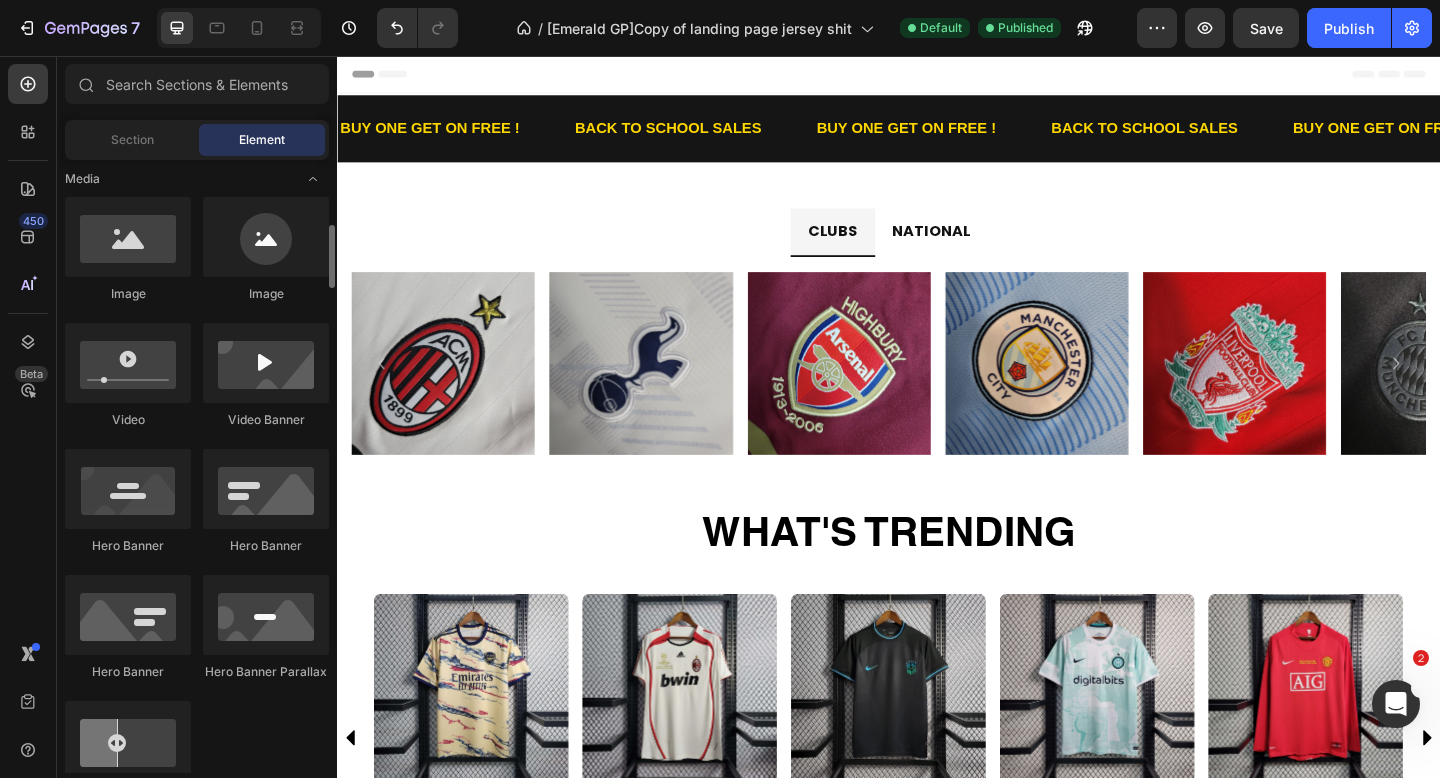 scroll, scrollTop: 626, scrollLeft: 0, axis: vertical 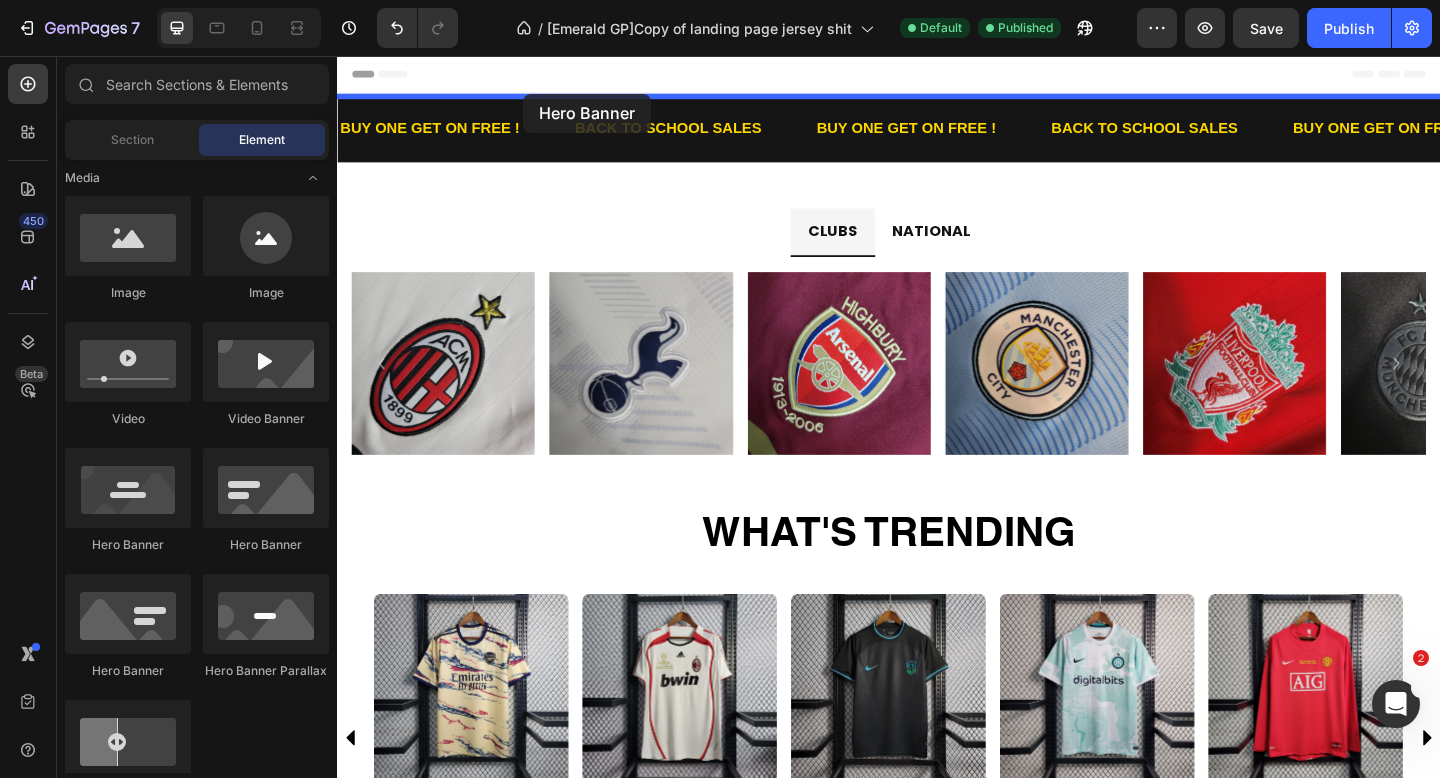 drag, startPoint x: 566, startPoint y: 591, endPoint x: 539, endPoint y: 96, distance: 495.7358 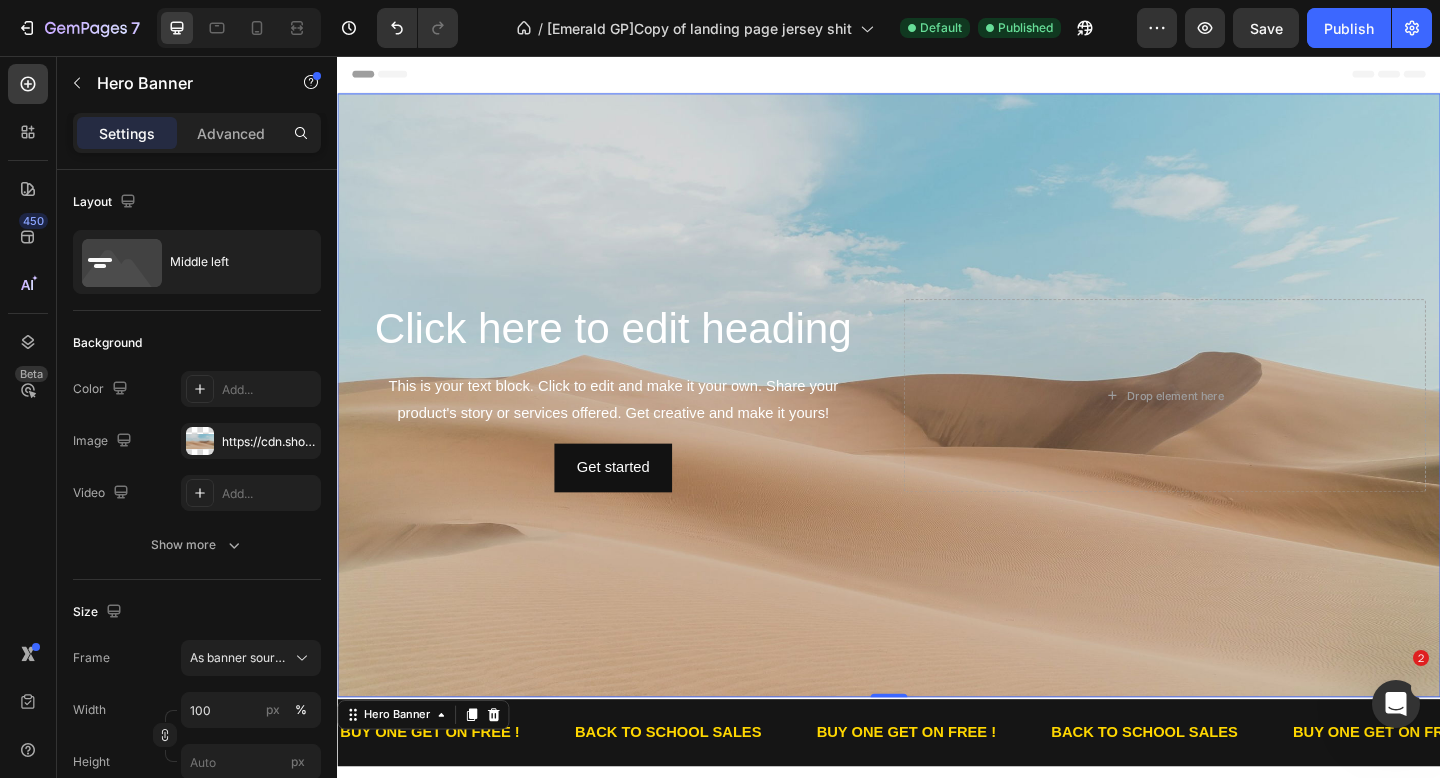 click at bounding box center (937, 425) 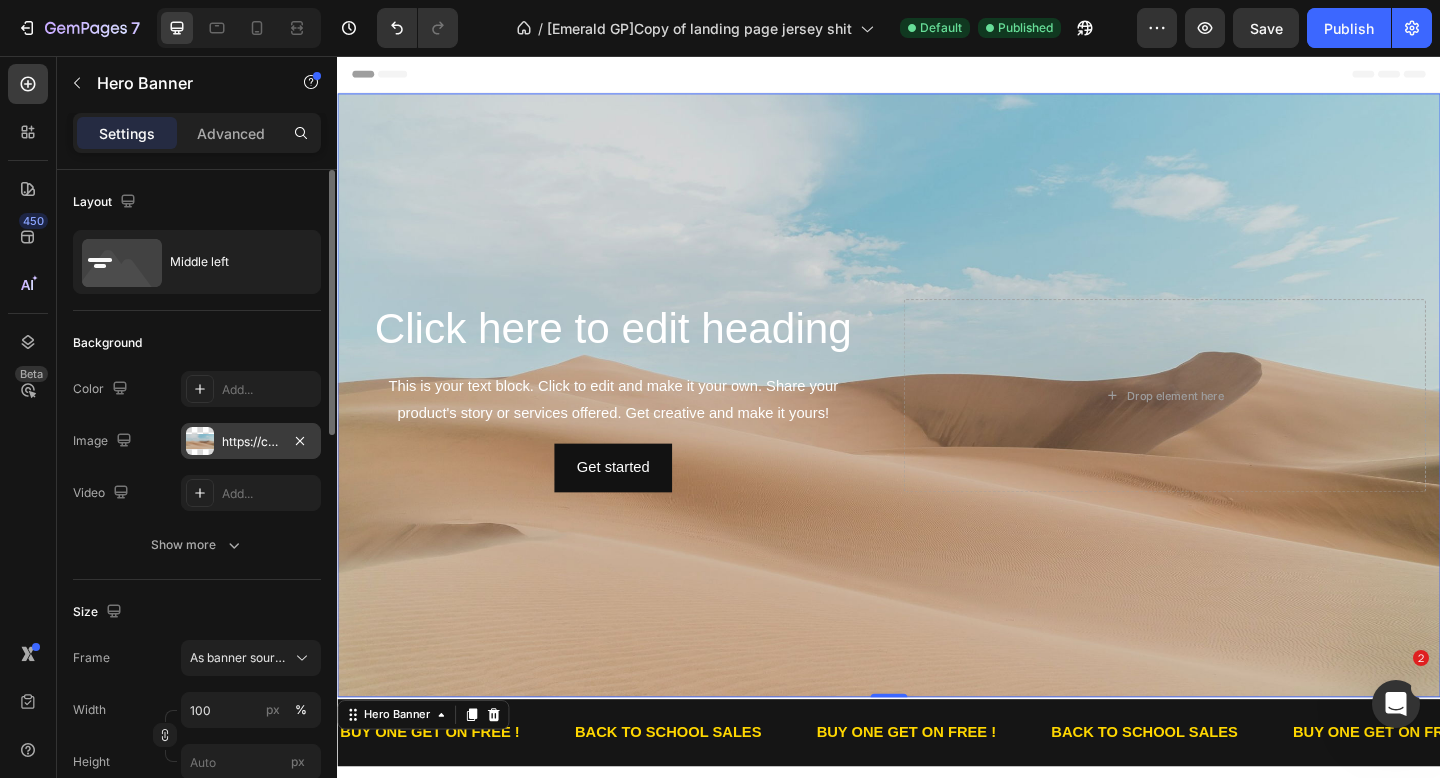 click on "https://cdn.shopify.com/s/files/1/2005/9307/files/background_settings.jpg" at bounding box center [251, 442] 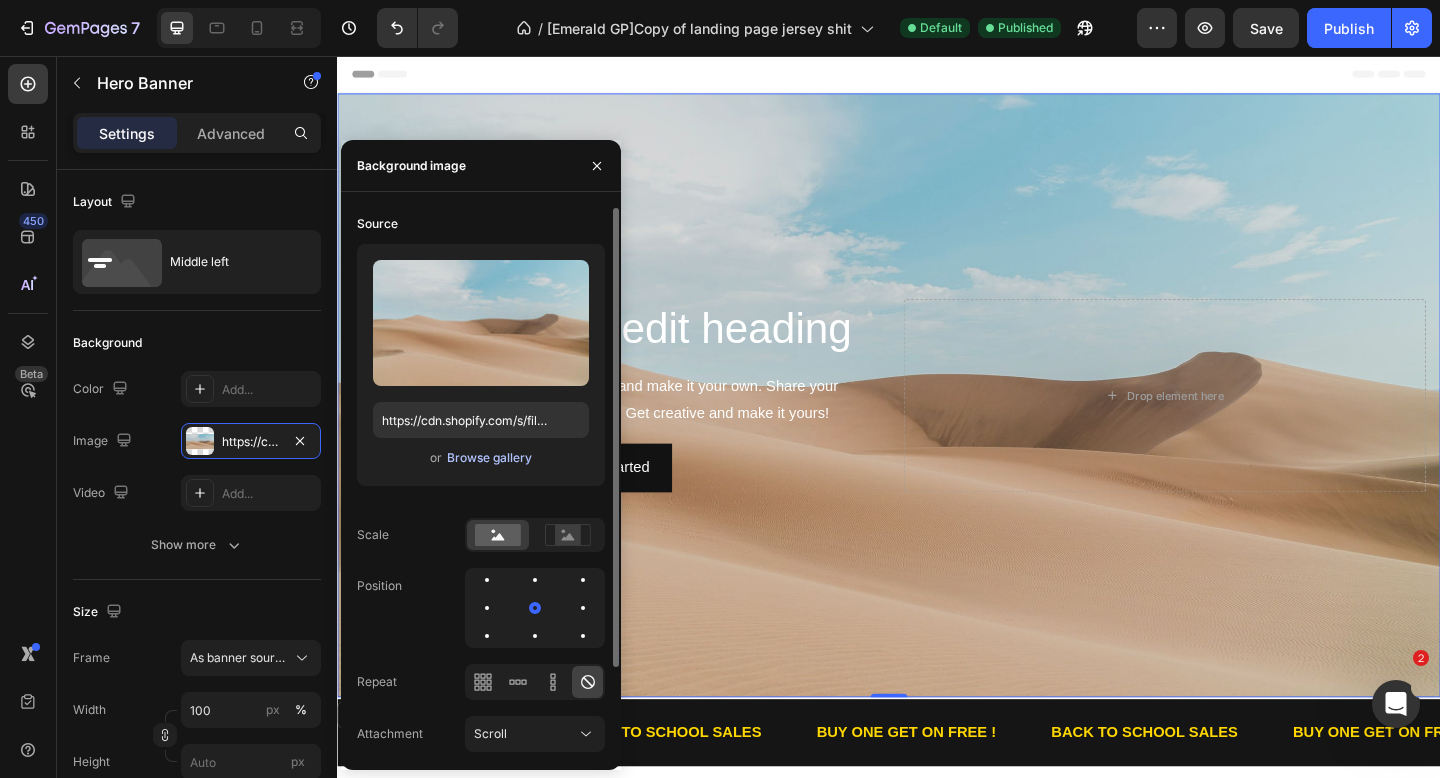 click on "Browse gallery" at bounding box center (489, 458) 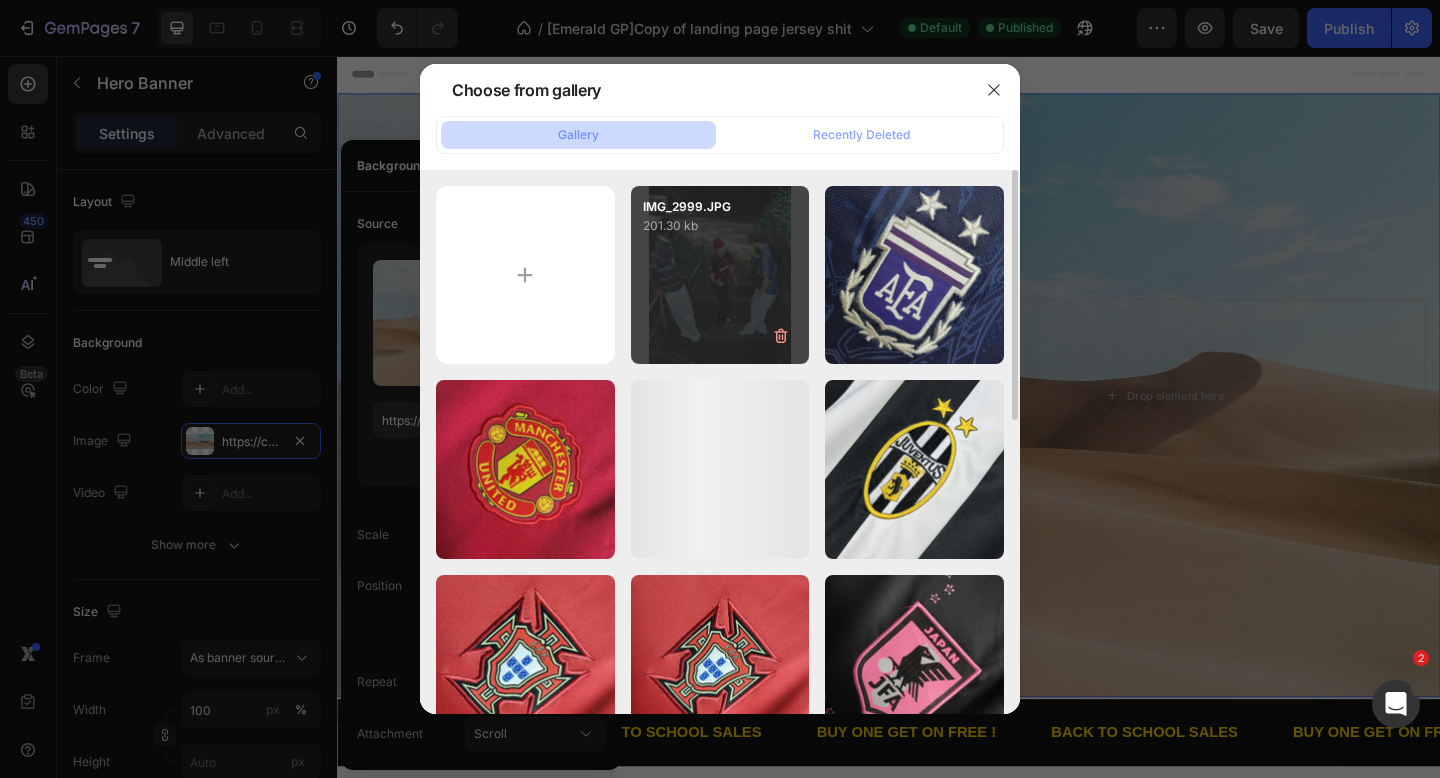 click on "IMG_2999.JPG 201.30 kb" at bounding box center (720, 275) 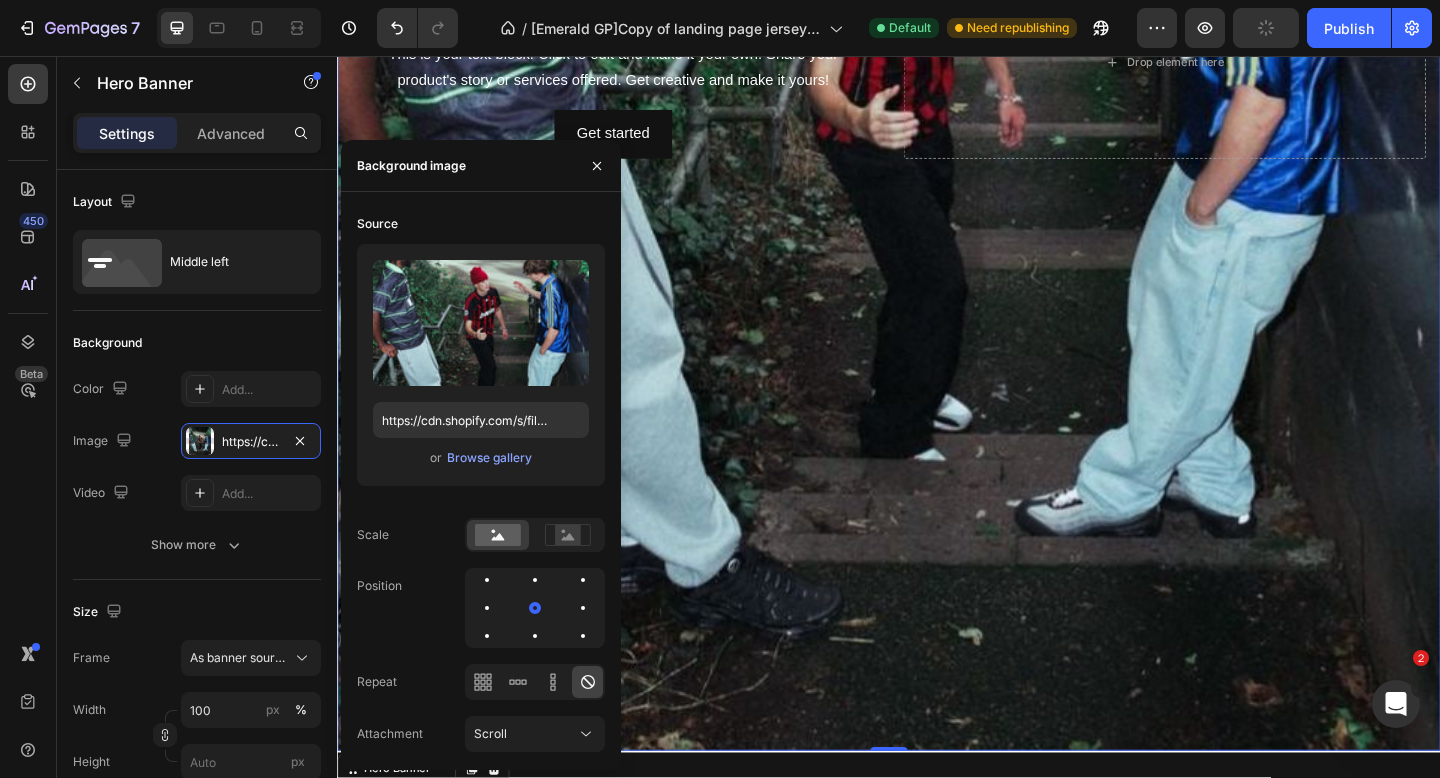 scroll, scrollTop: 785, scrollLeft: 0, axis: vertical 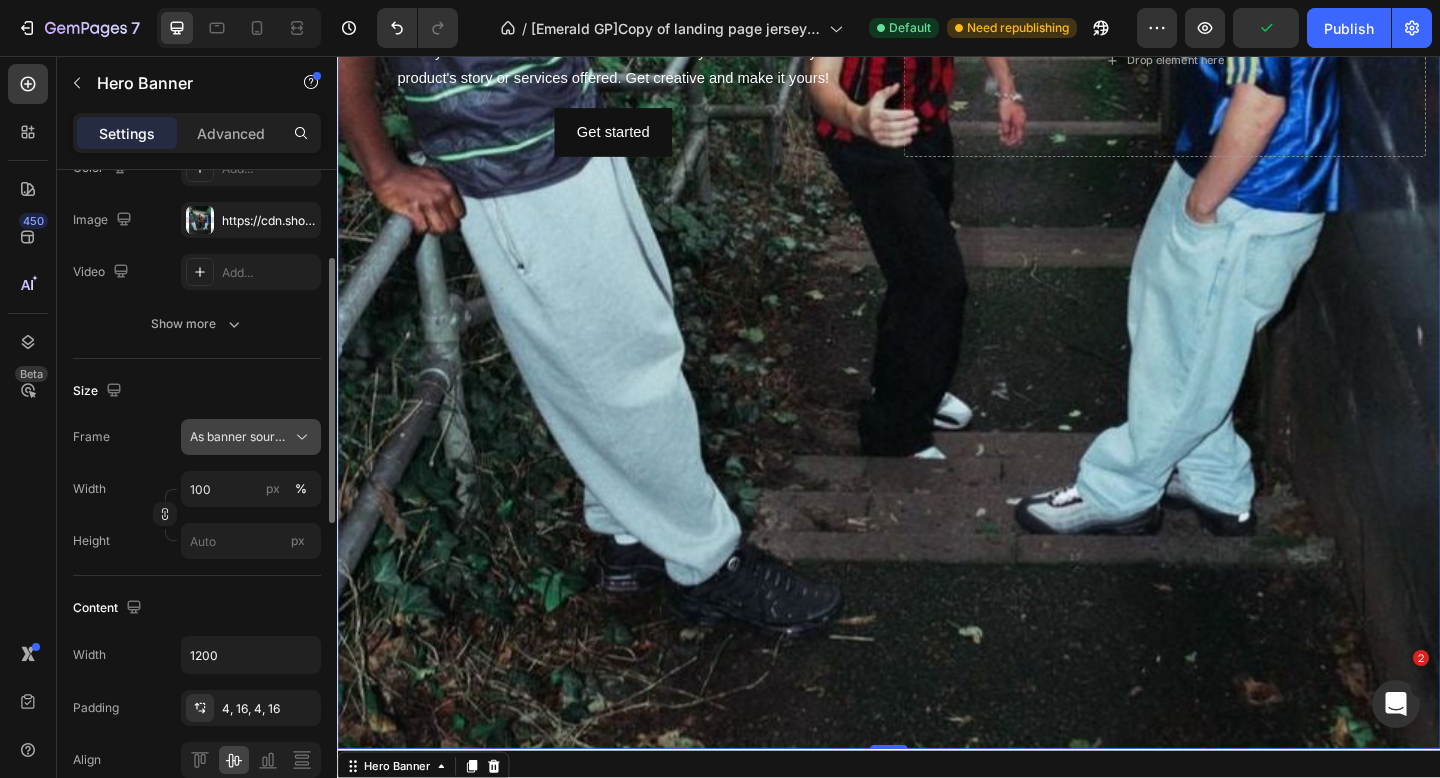 click on "As banner source" at bounding box center [239, 437] 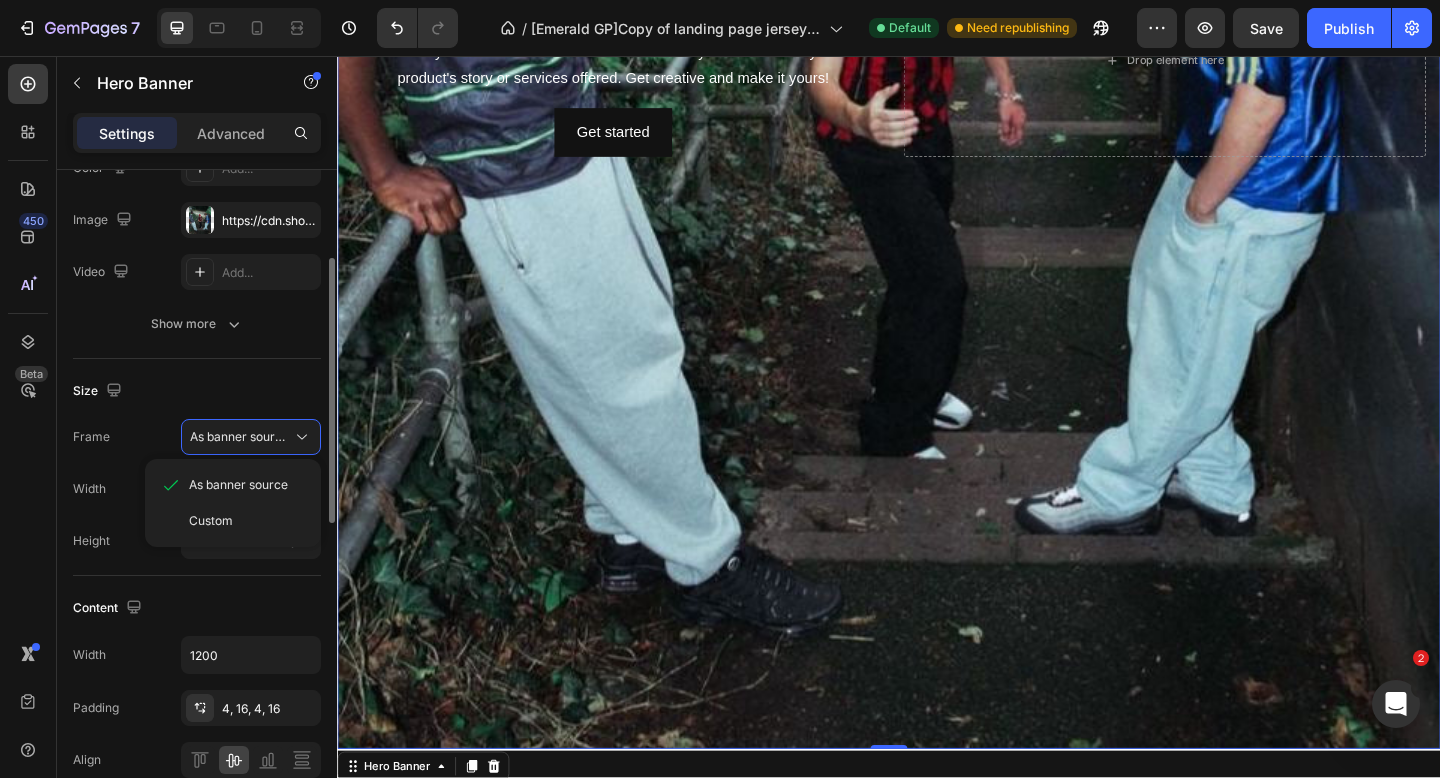 click on "As banner source Custom" at bounding box center [233, 503] 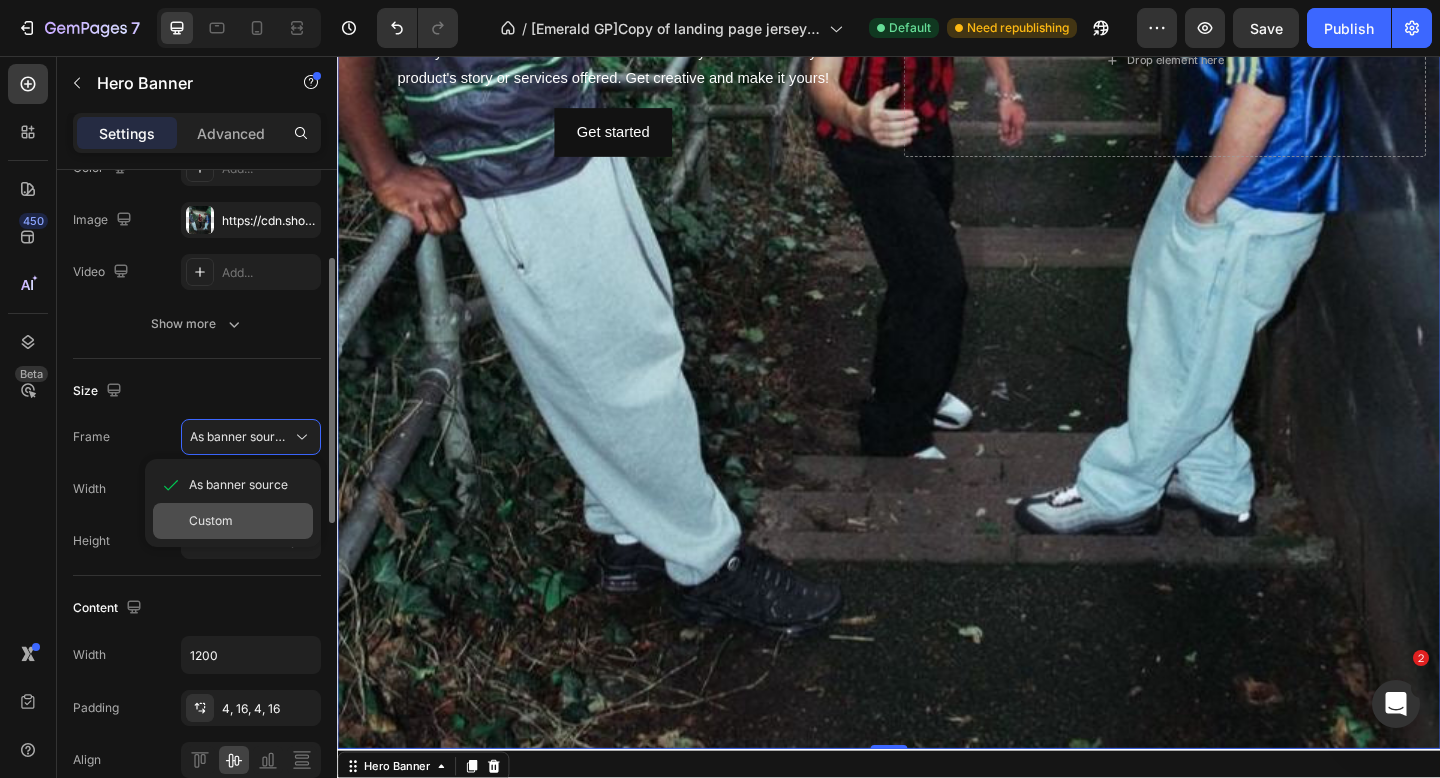 click on "Custom" at bounding box center (247, 521) 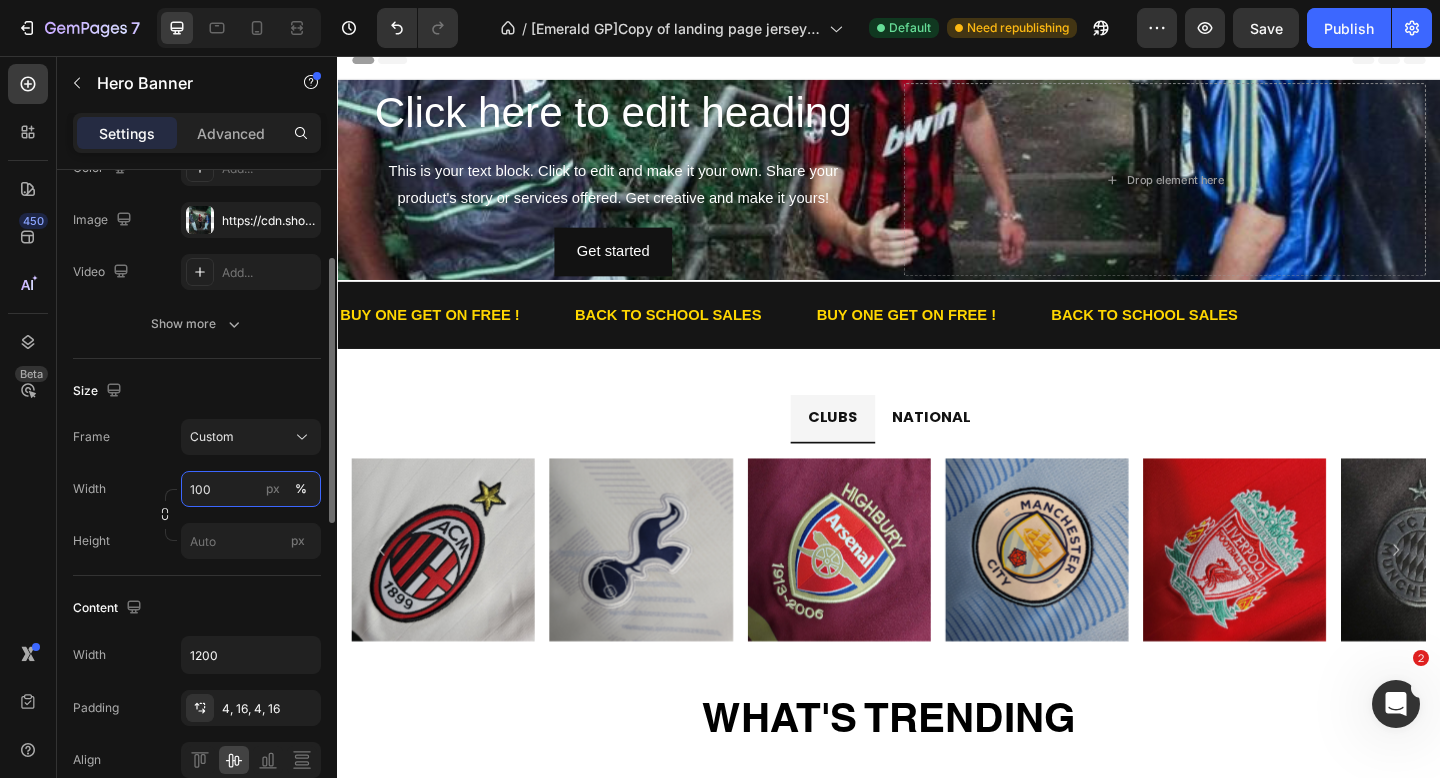 scroll, scrollTop: 0, scrollLeft: 0, axis: both 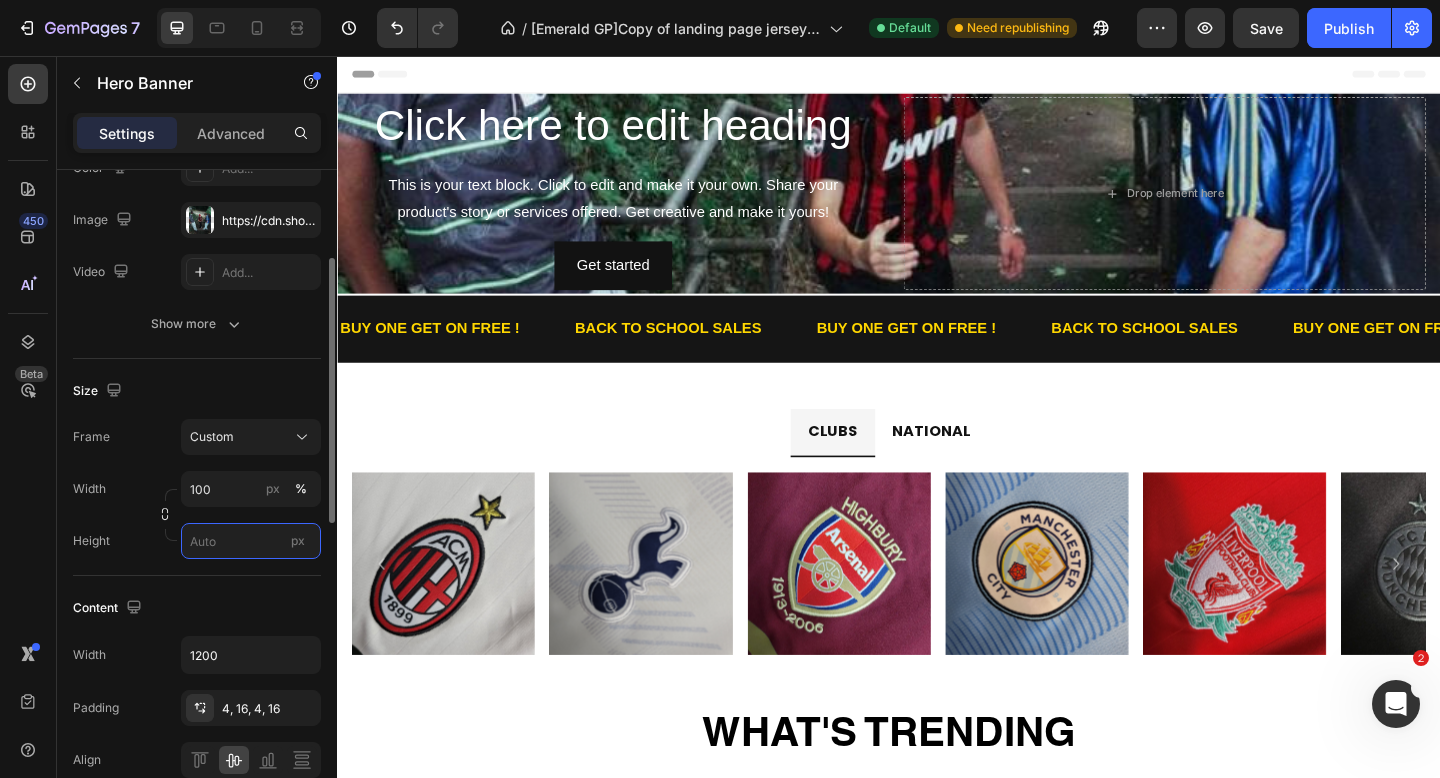 click on "px" at bounding box center [251, 541] 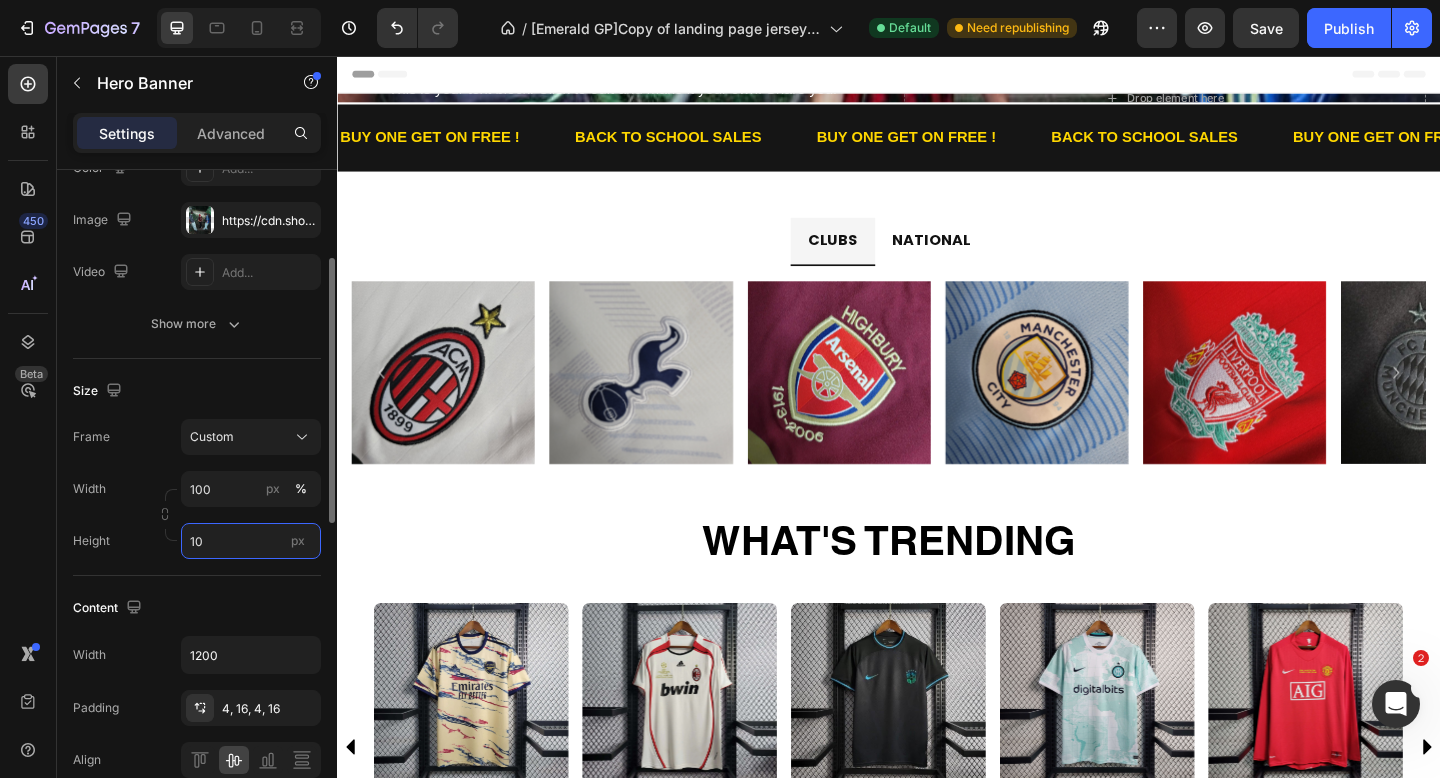 type on "1" 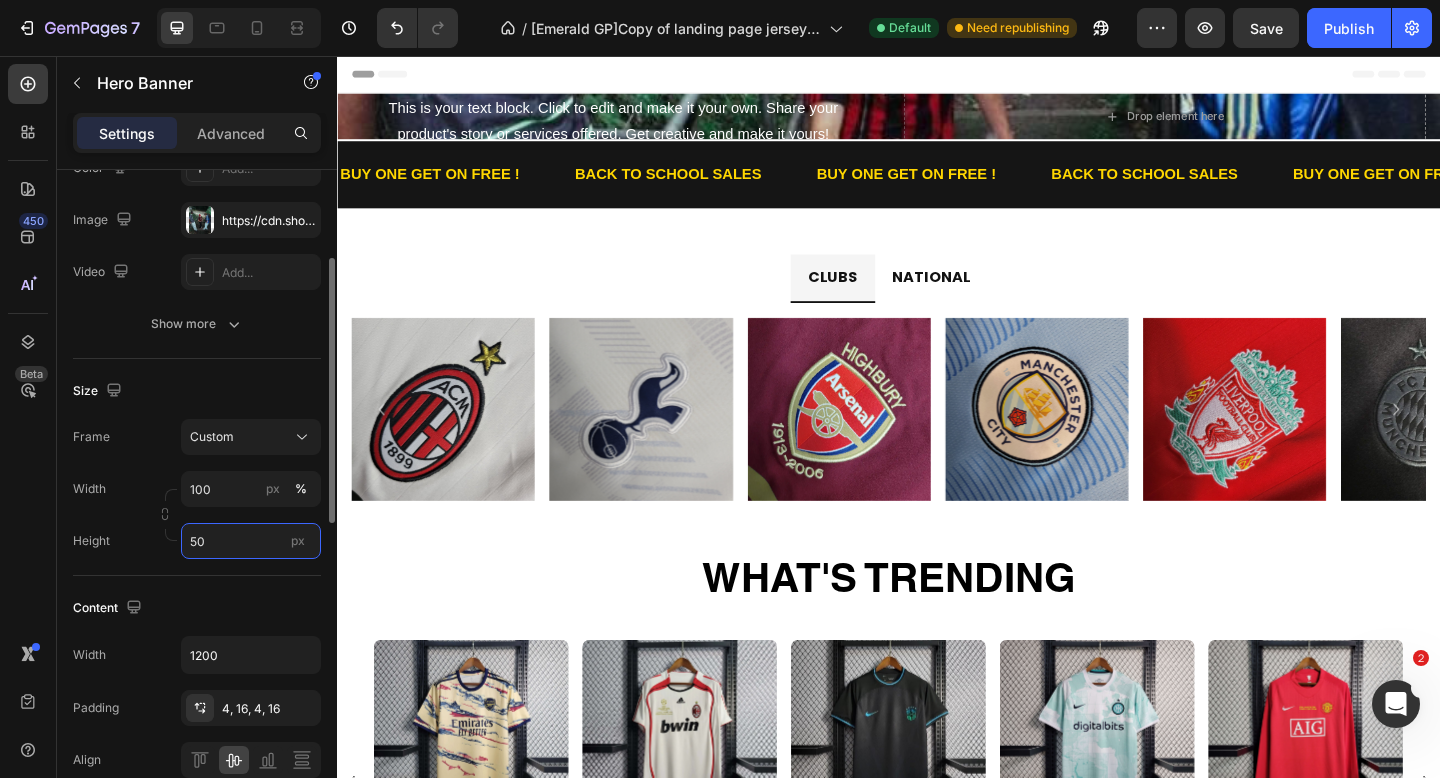 type on "5" 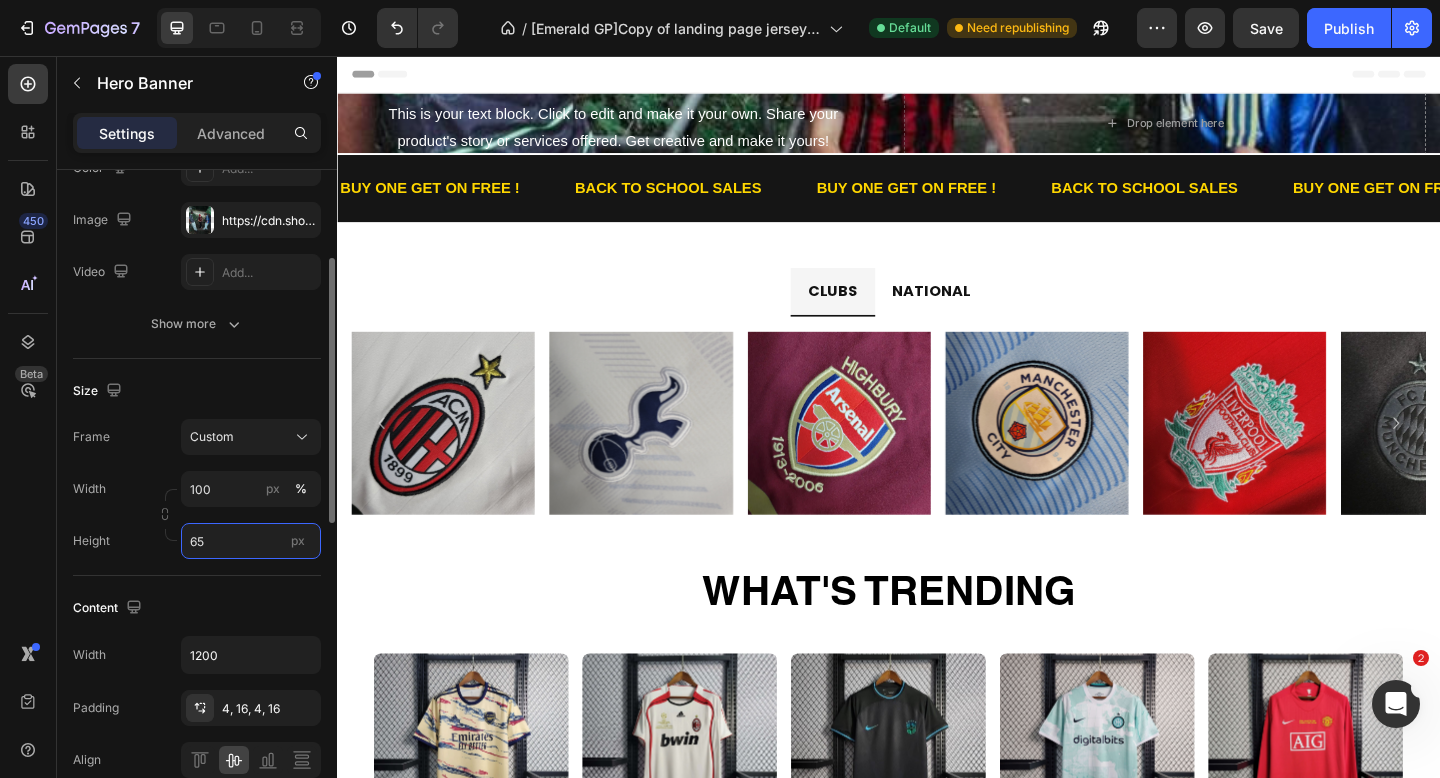 type on "650" 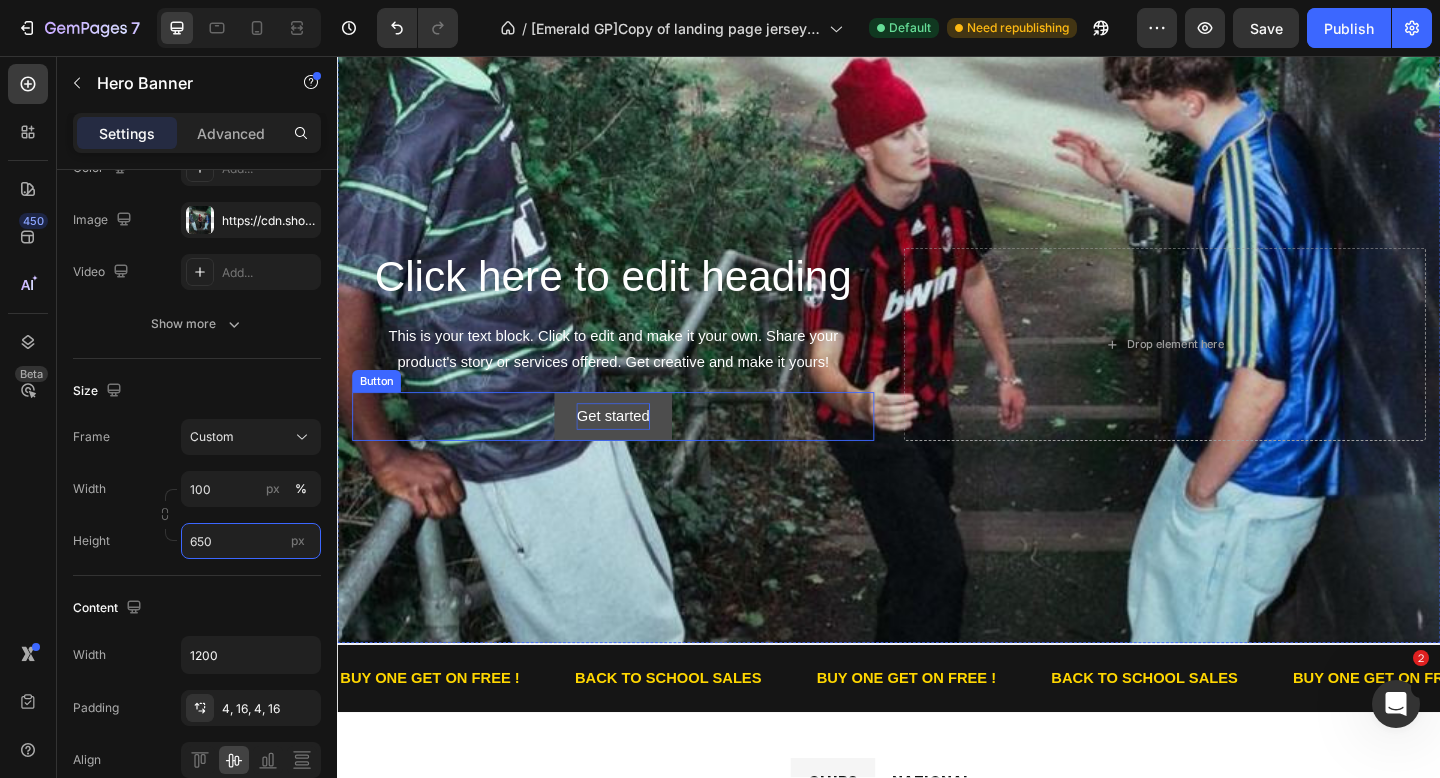 scroll, scrollTop: 31, scrollLeft: 0, axis: vertical 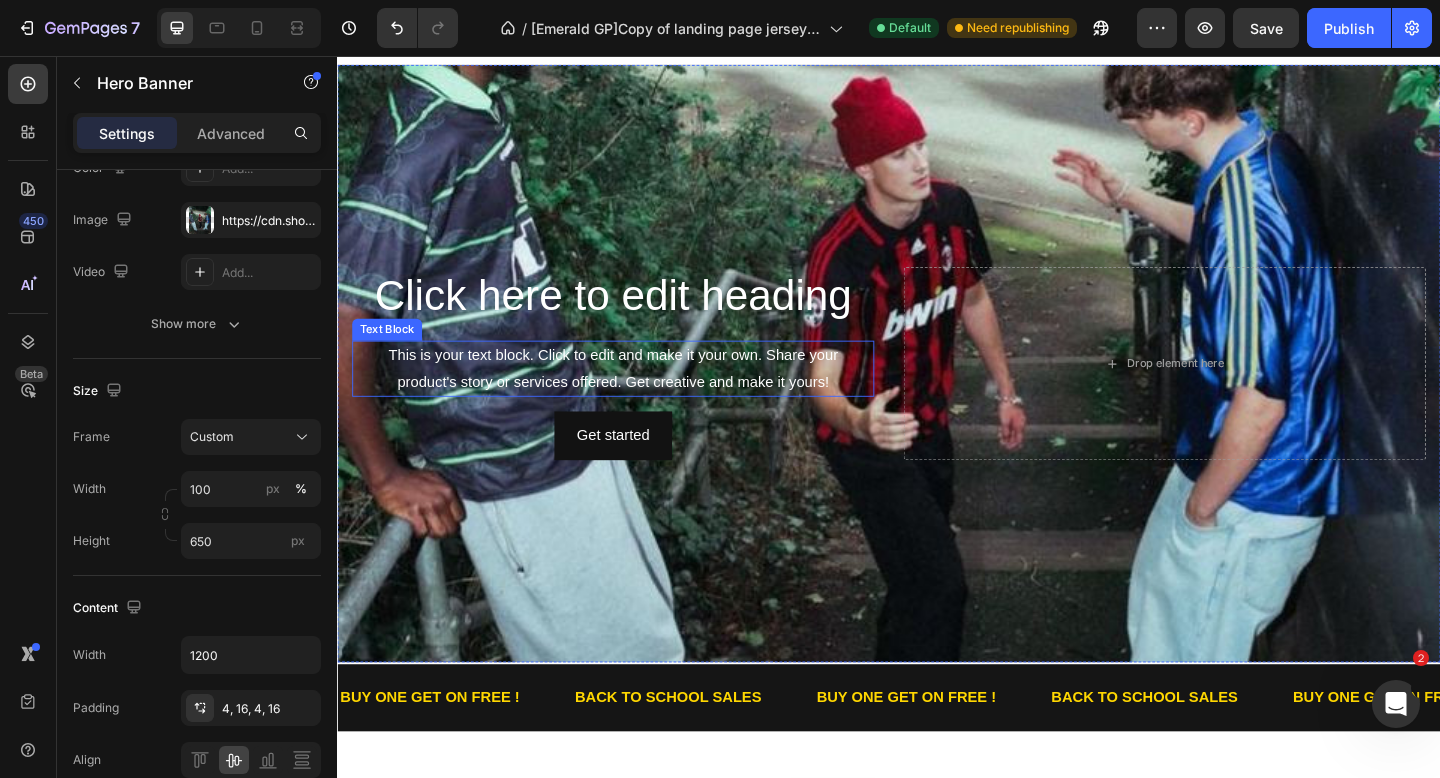 click on "This is your text block. Click to edit and make it your own. Share your                       product's story or services offered. Get creative and make it yours!" at bounding box center [637, 397] 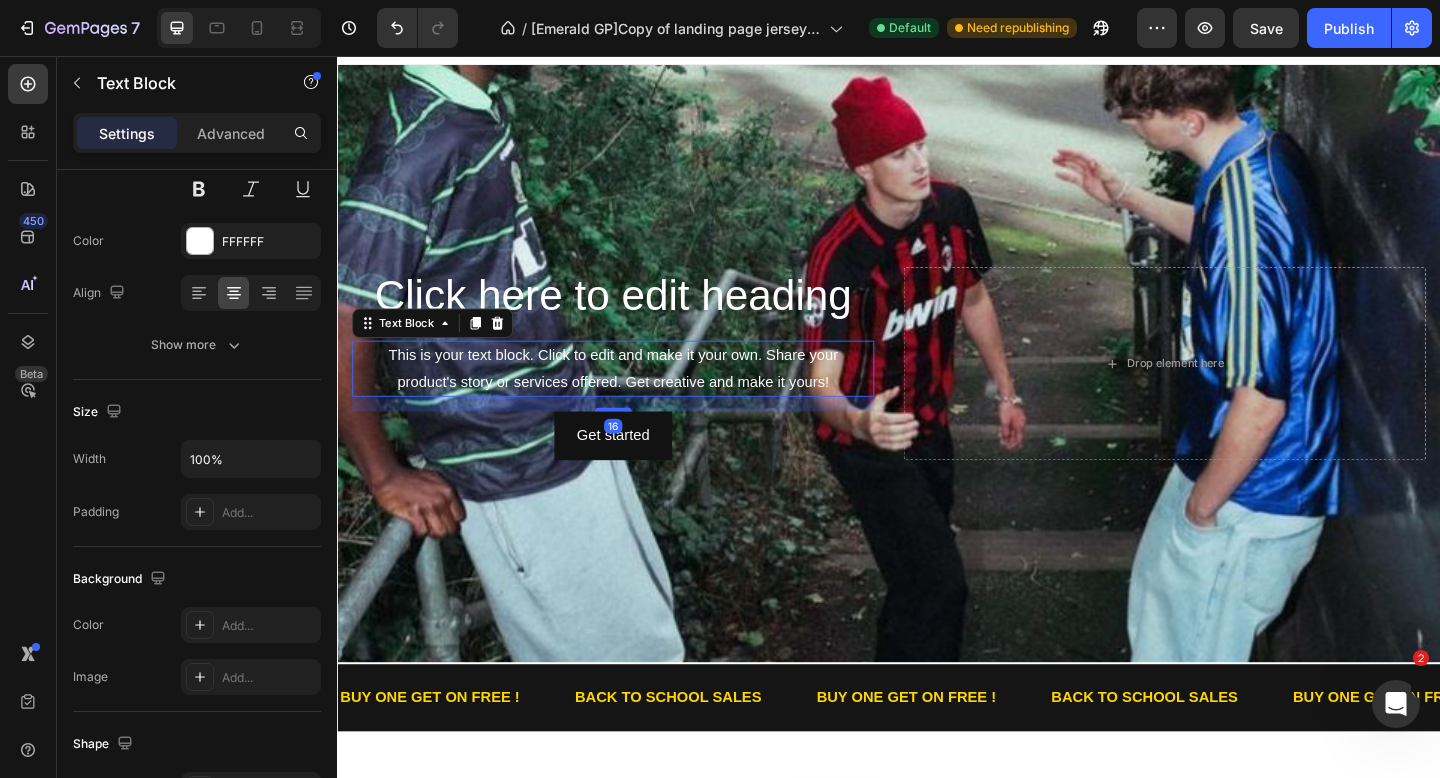 scroll, scrollTop: 0, scrollLeft: 0, axis: both 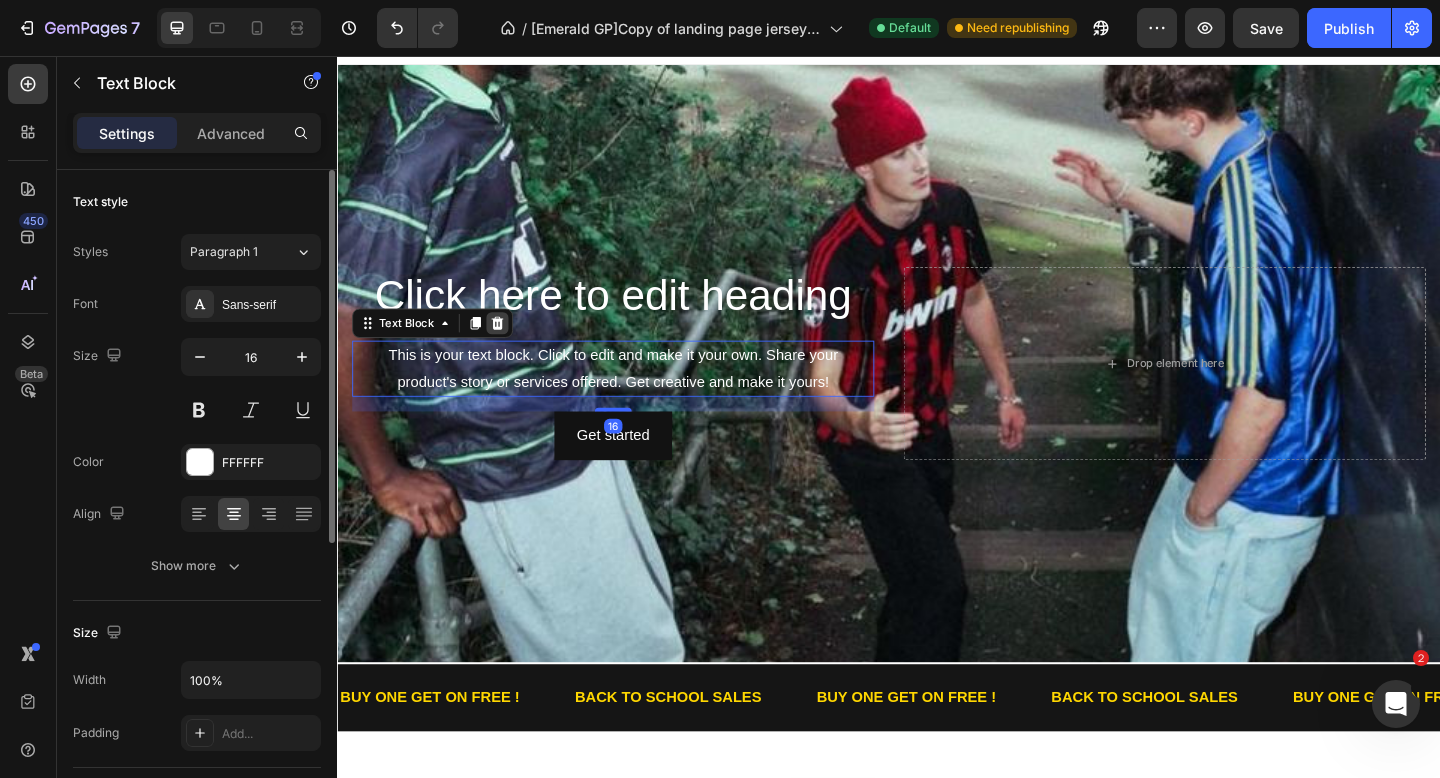 click 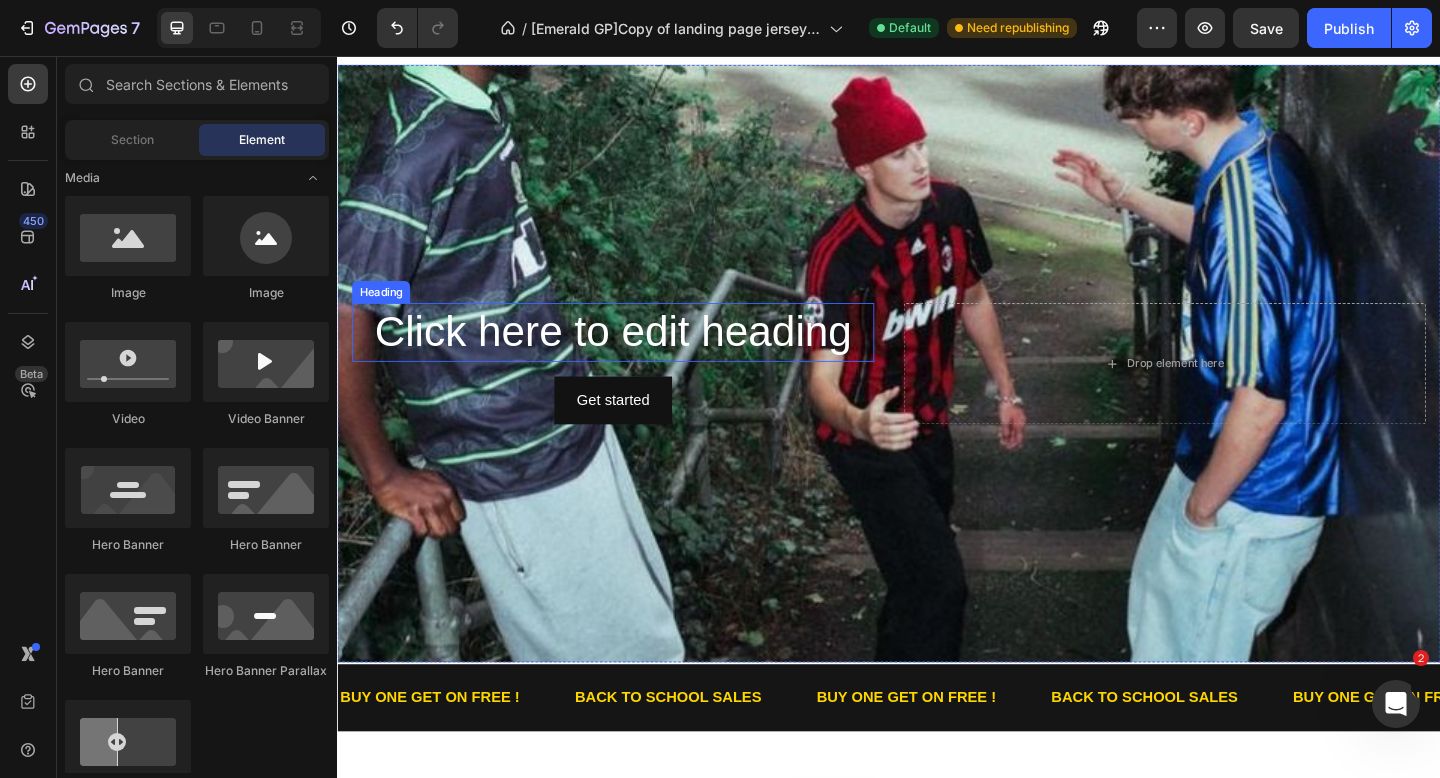 click on "Click here to edit heading" at bounding box center (637, 357) 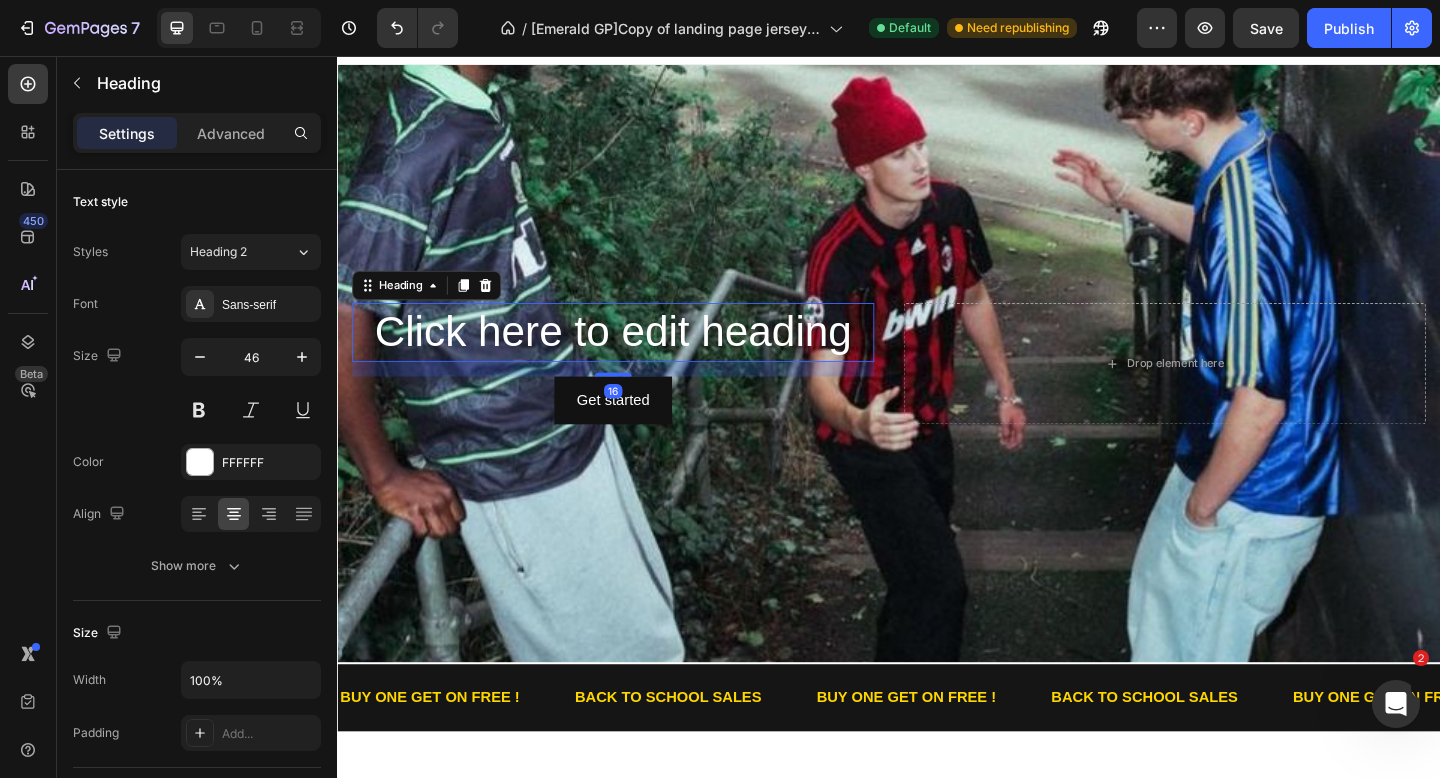 click on "Click here to edit heading" at bounding box center [637, 357] 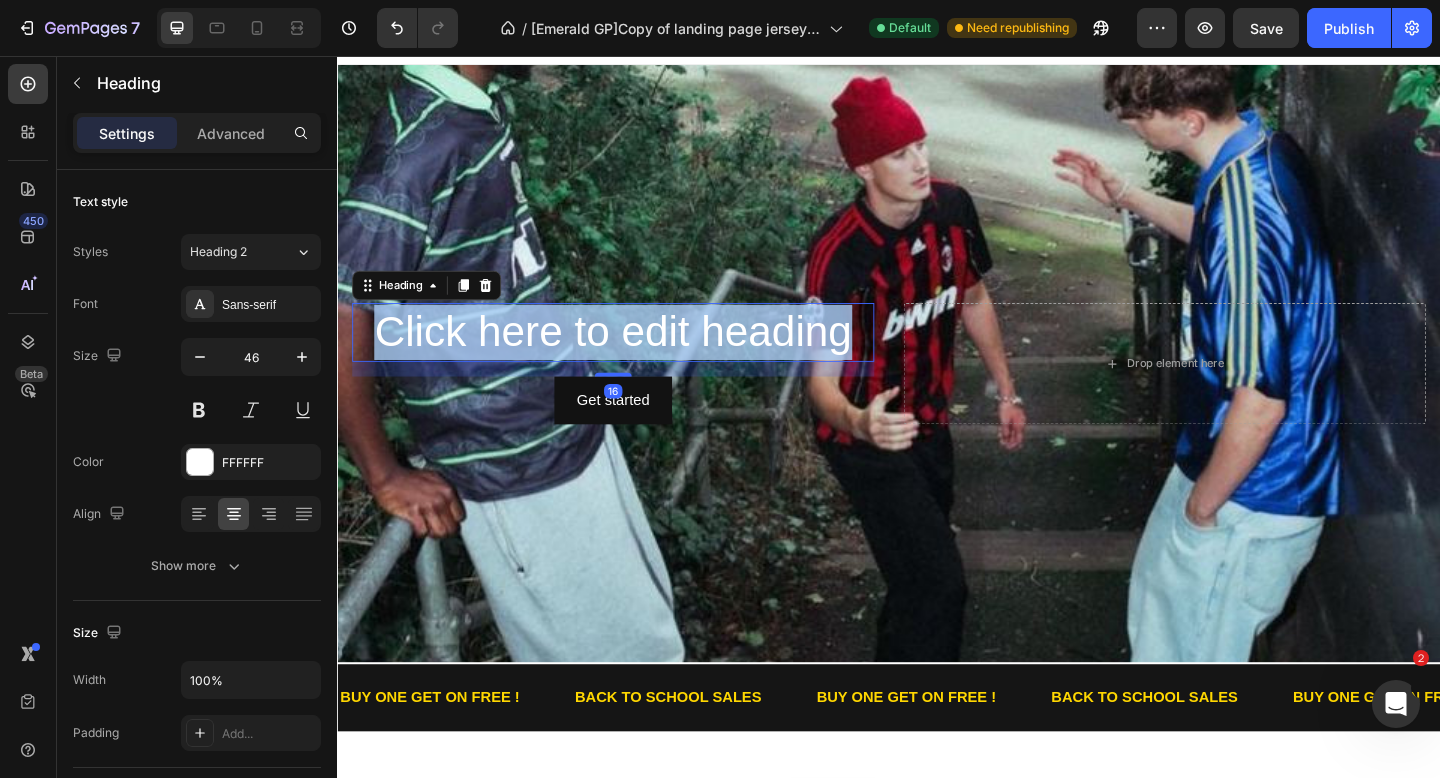 click on "Click here to edit heading" at bounding box center (637, 357) 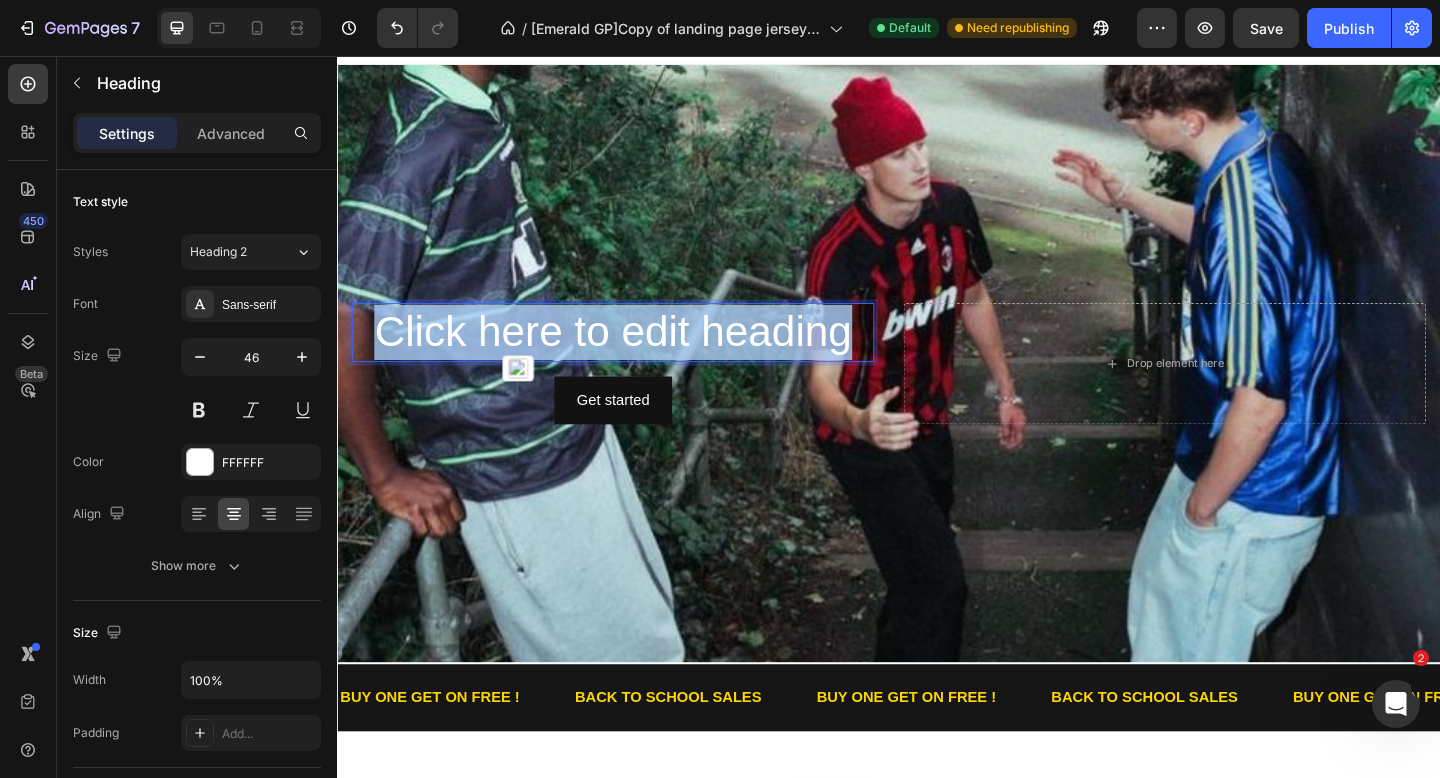 click on "Click here to edit heading" at bounding box center [637, 357] 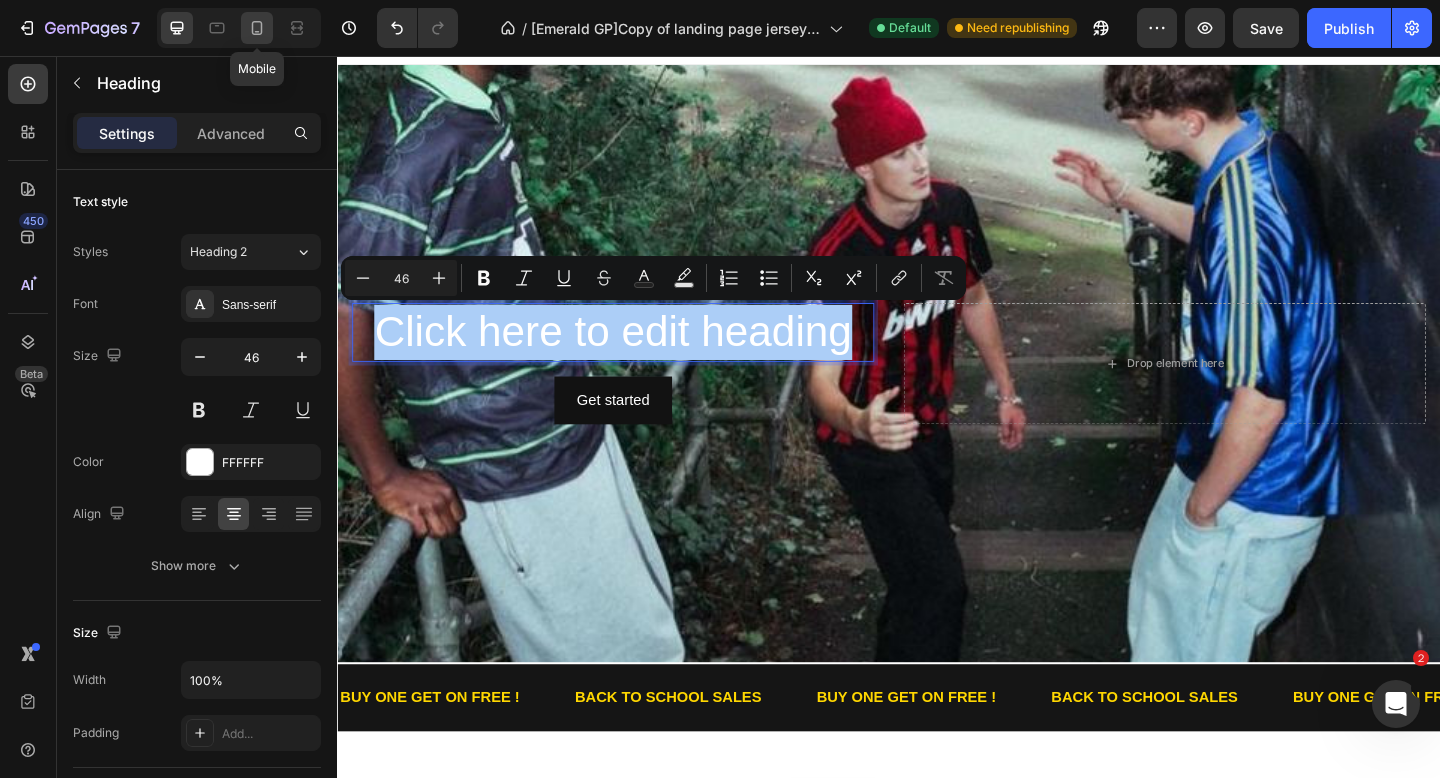 click 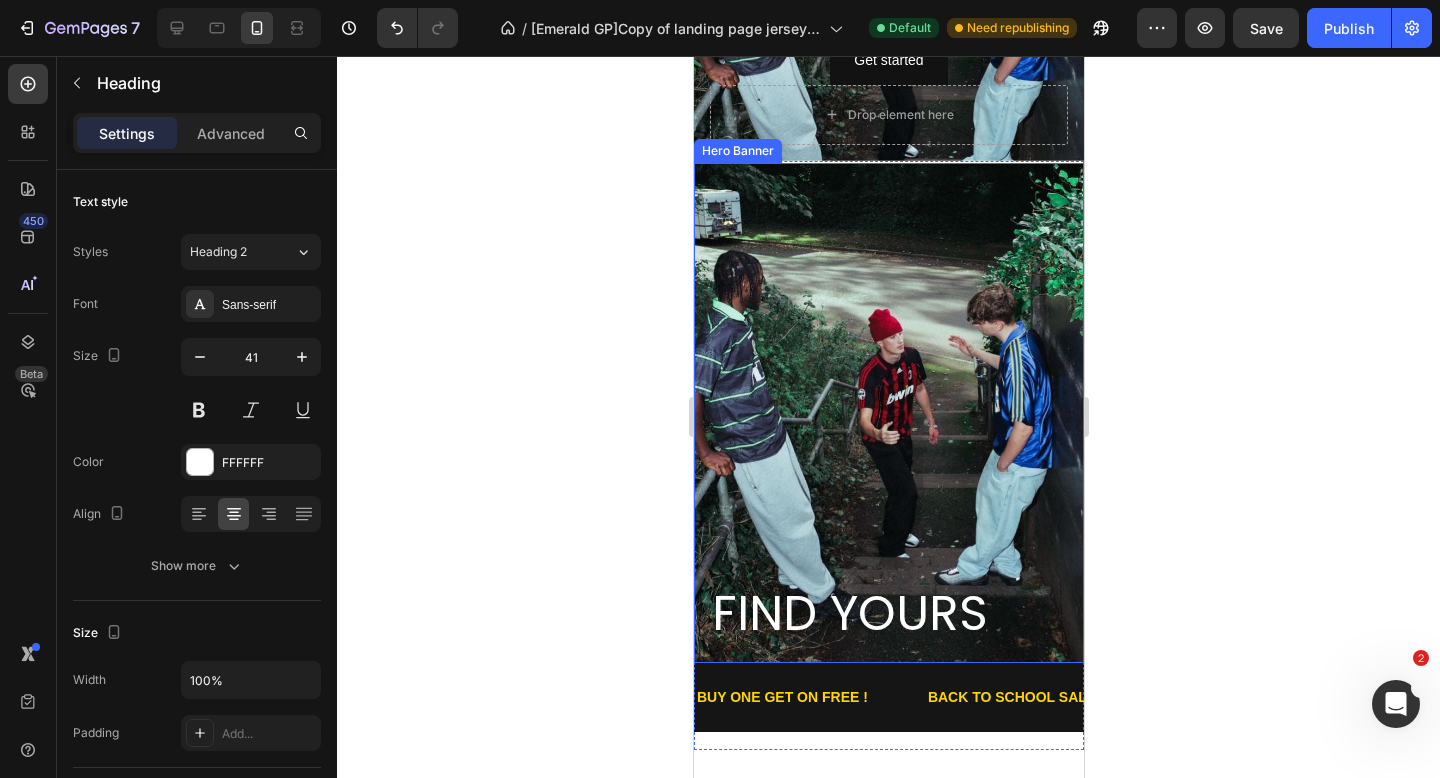 scroll, scrollTop: 0, scrollLeft: 0, axis: both 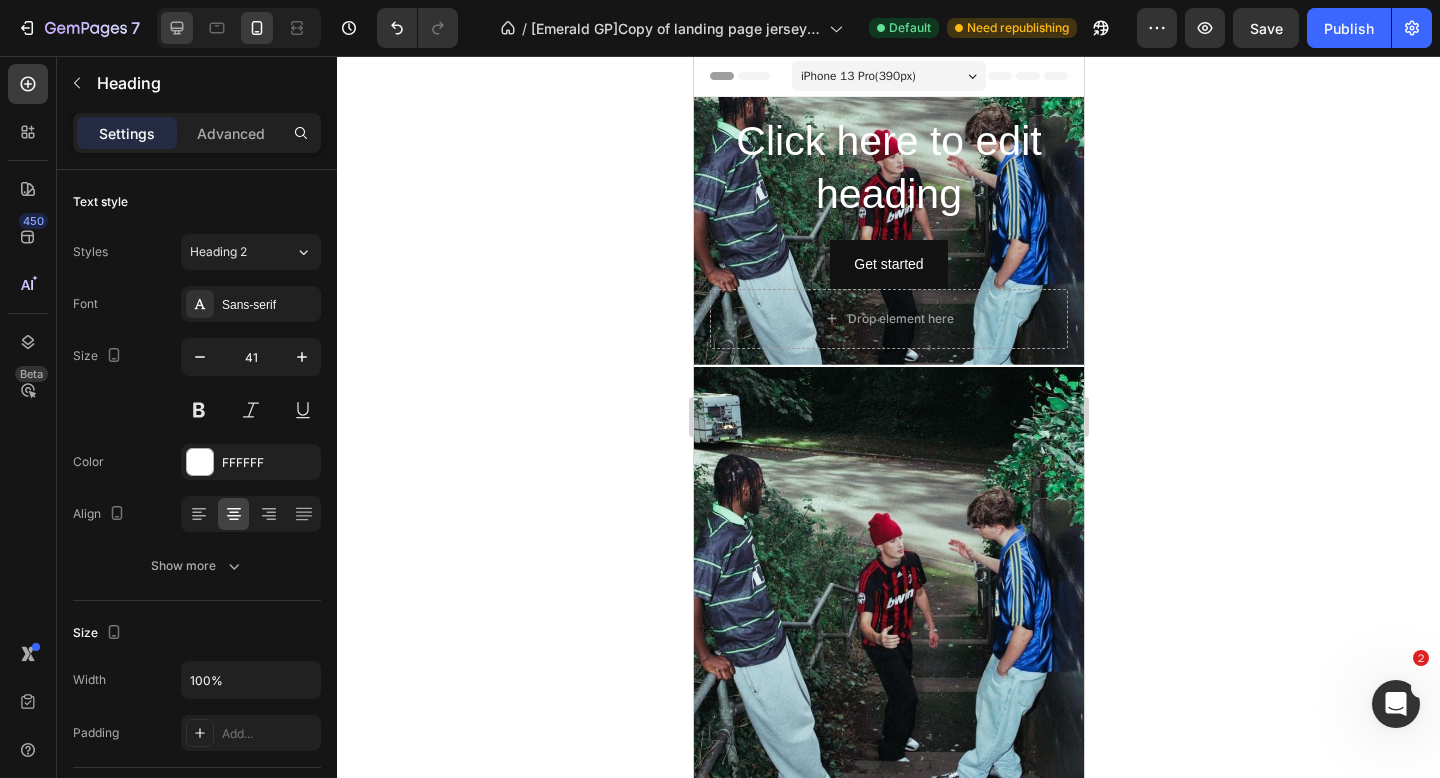 click 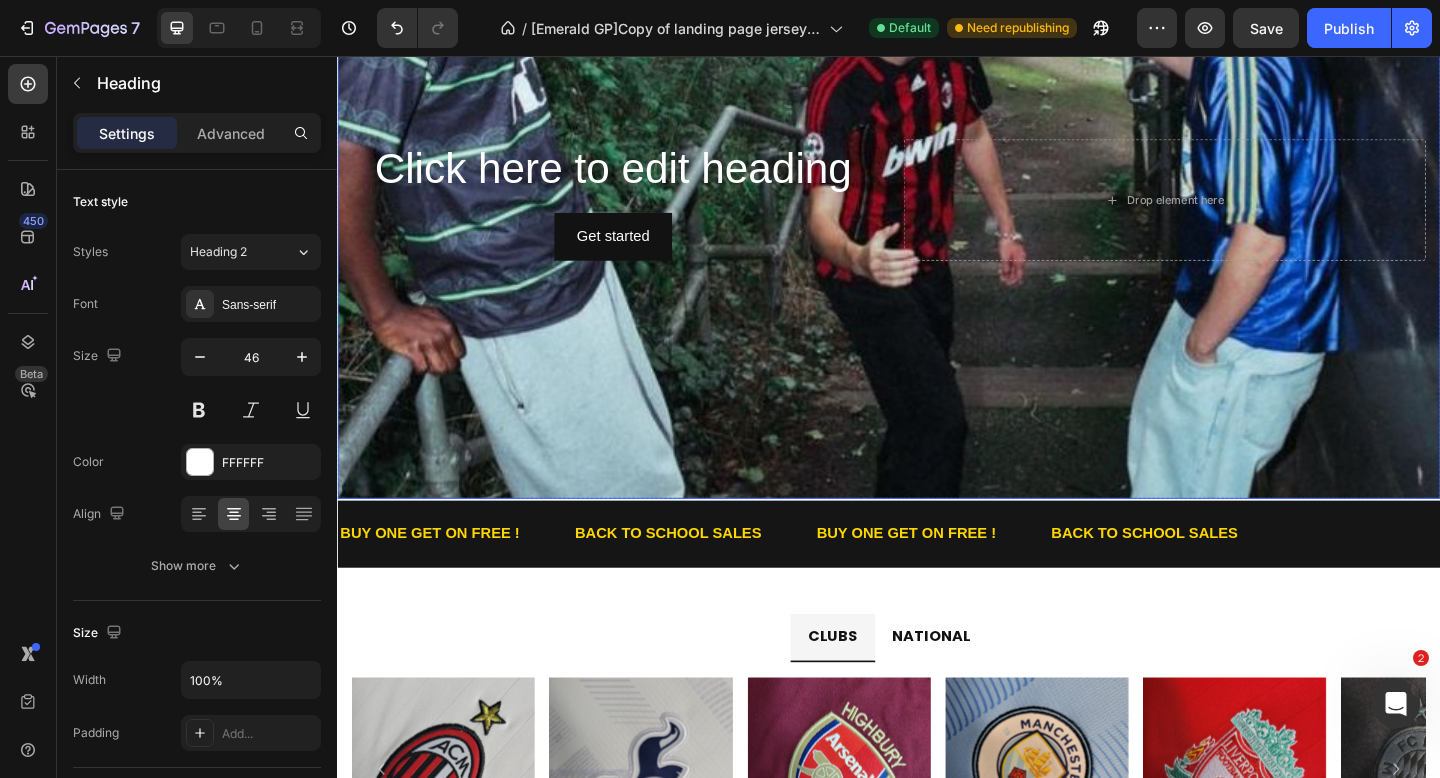 click on "Click here to edit heading Heading Get started Button" at bounding box center (637, 213) 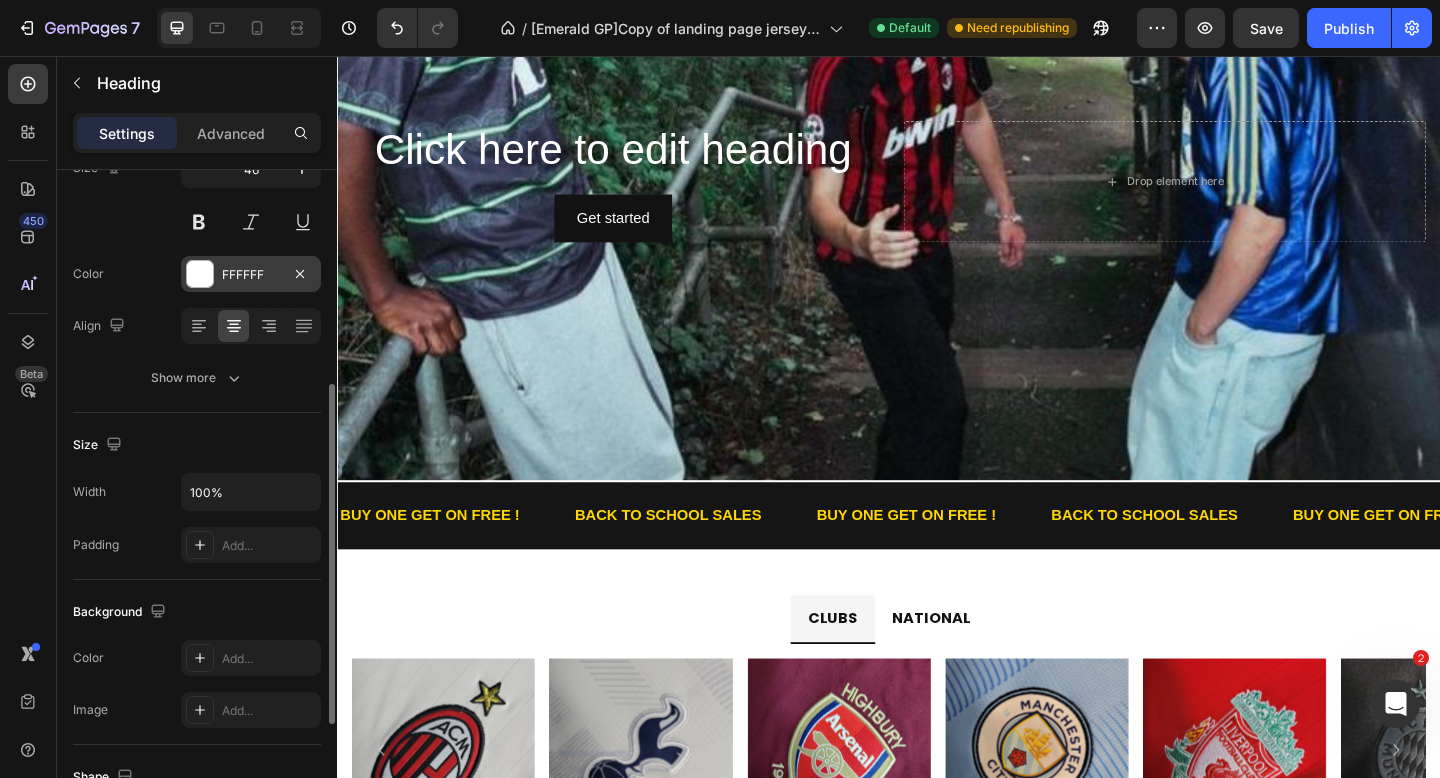scroll, scrollTop: 266, scrollLeft: 0, axis: vertical 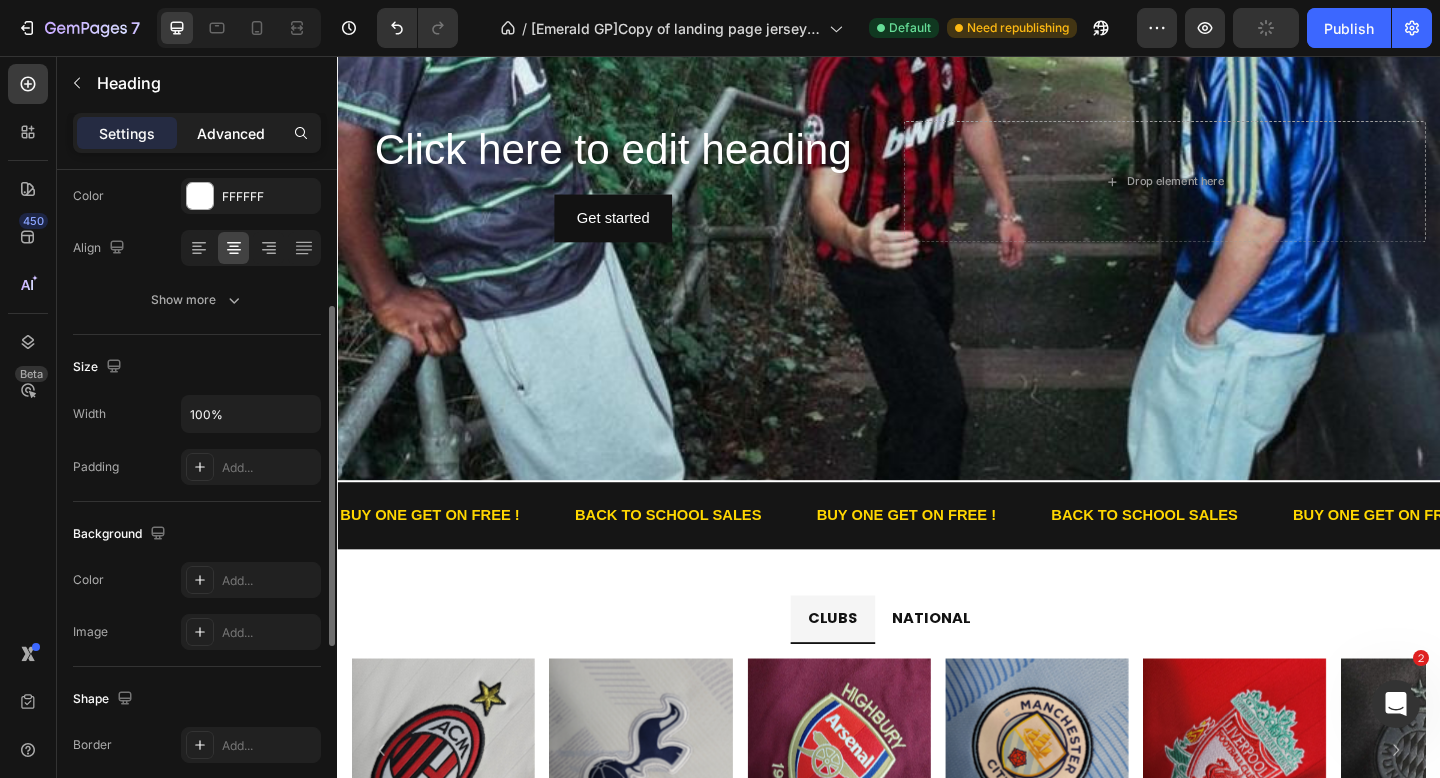 click on "Advanced" at bounding box center [231, 133] 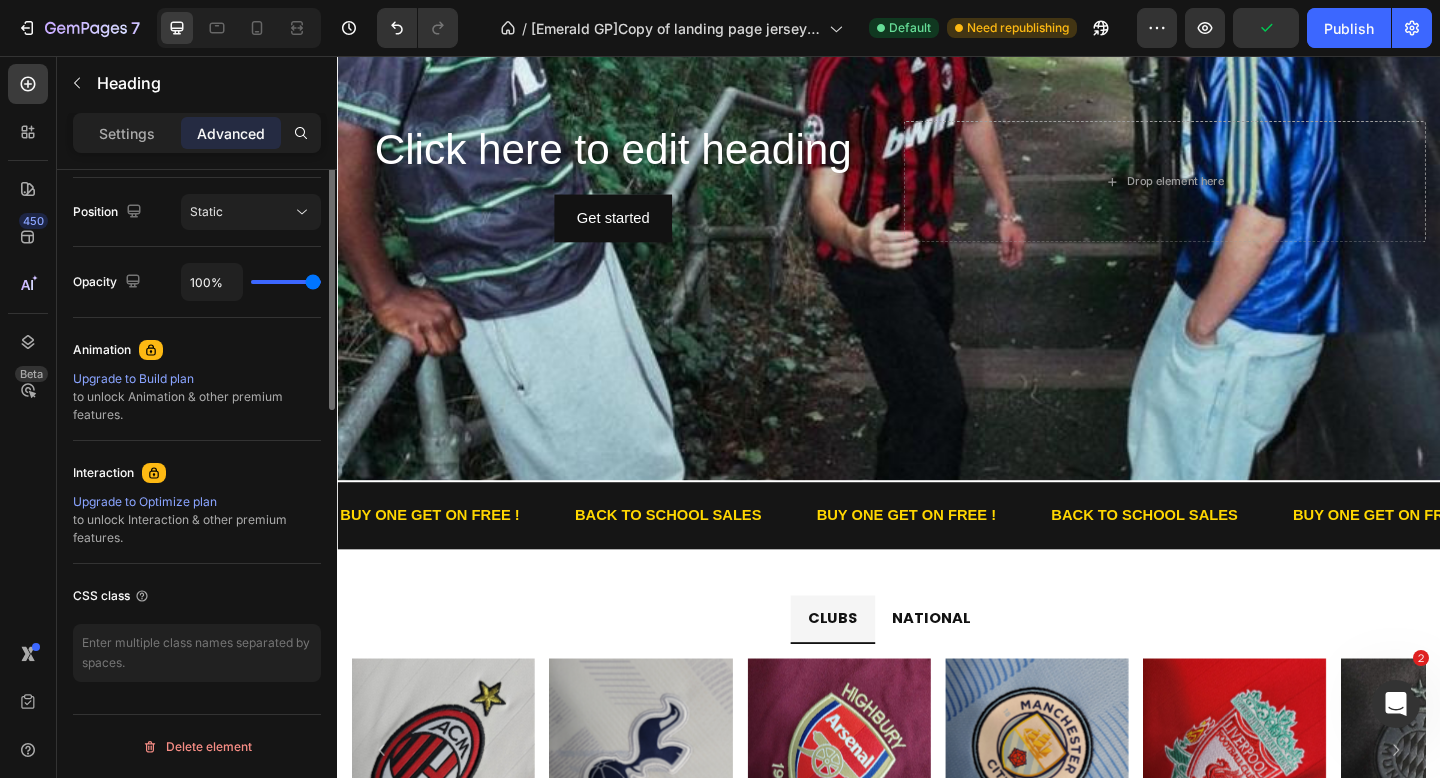scroll, scrollTop: 0, scrollLeft: 0, axis: both 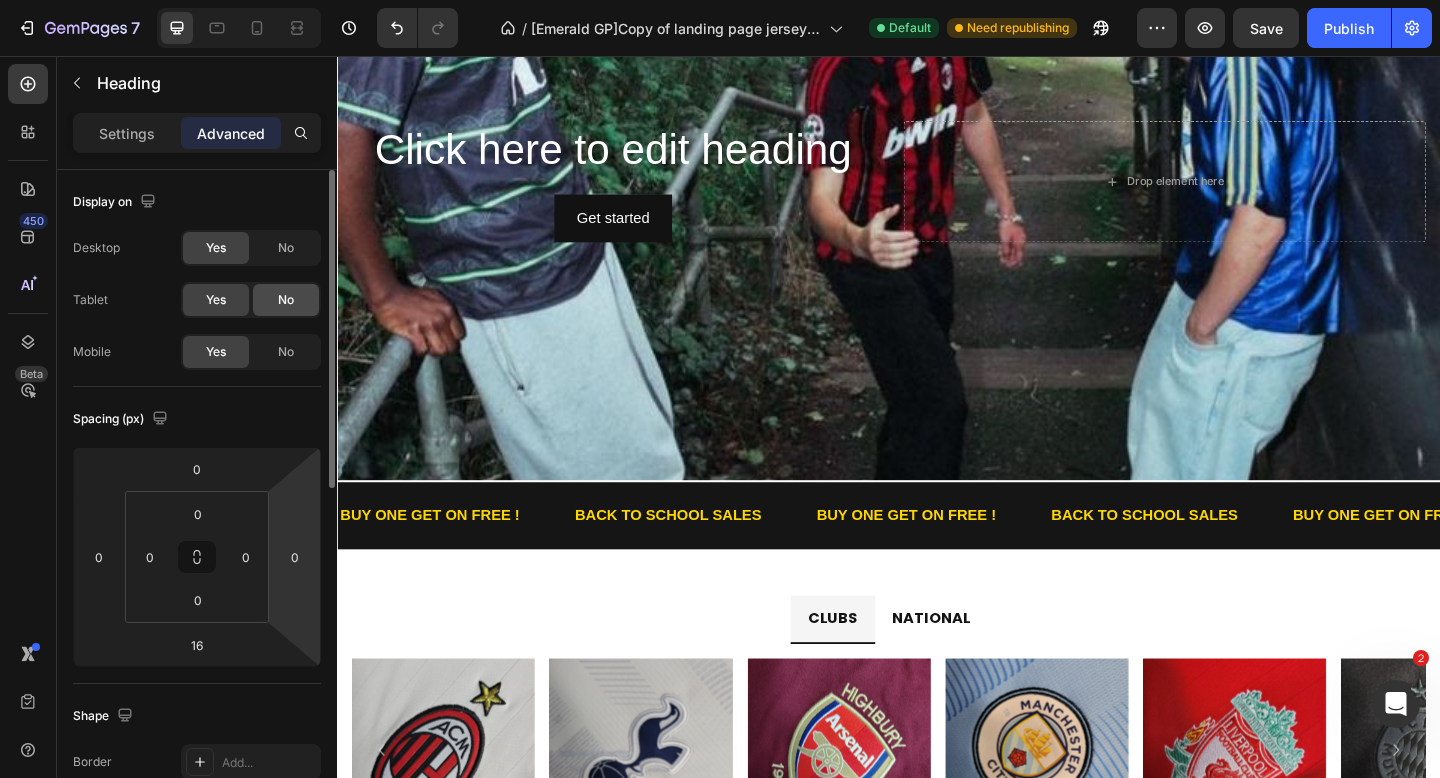 click on "No" 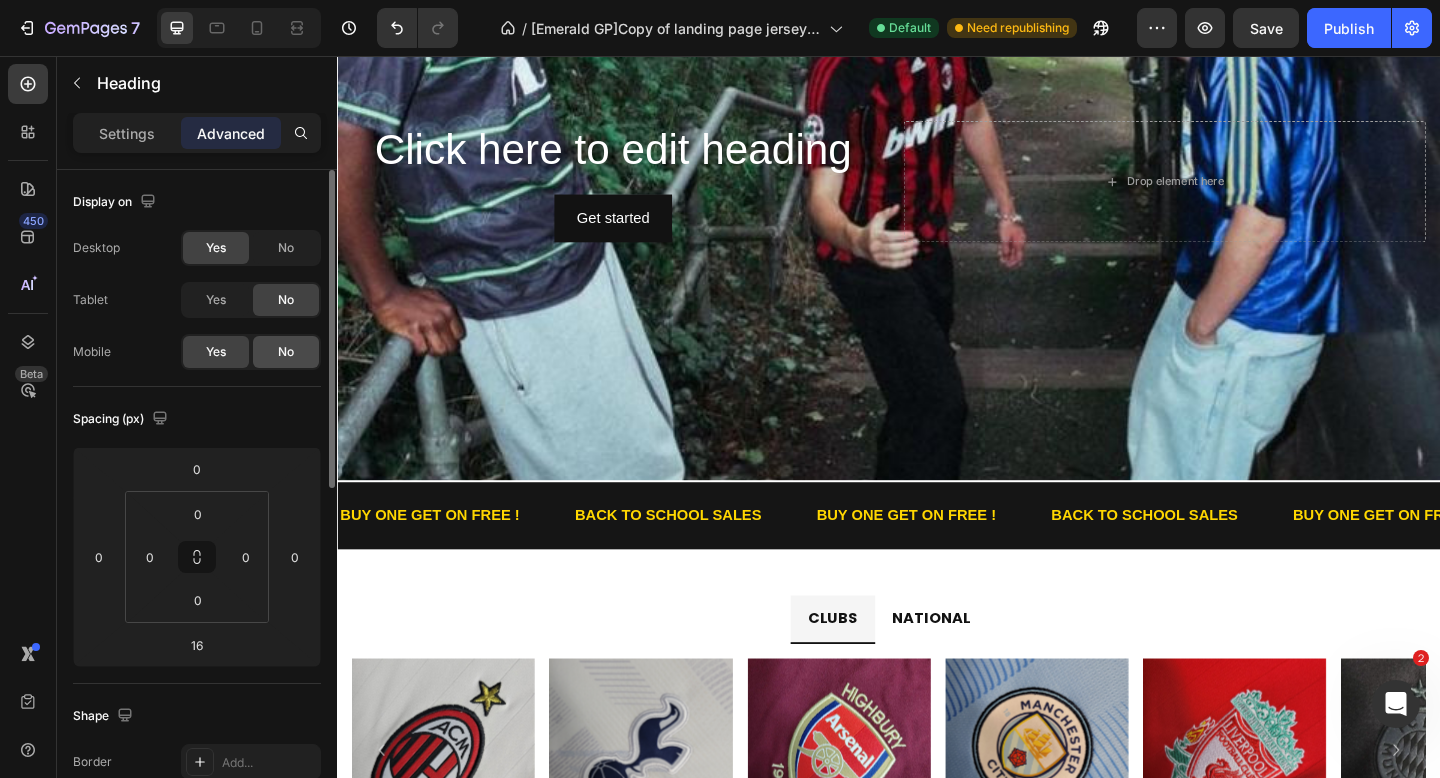 click on "No" 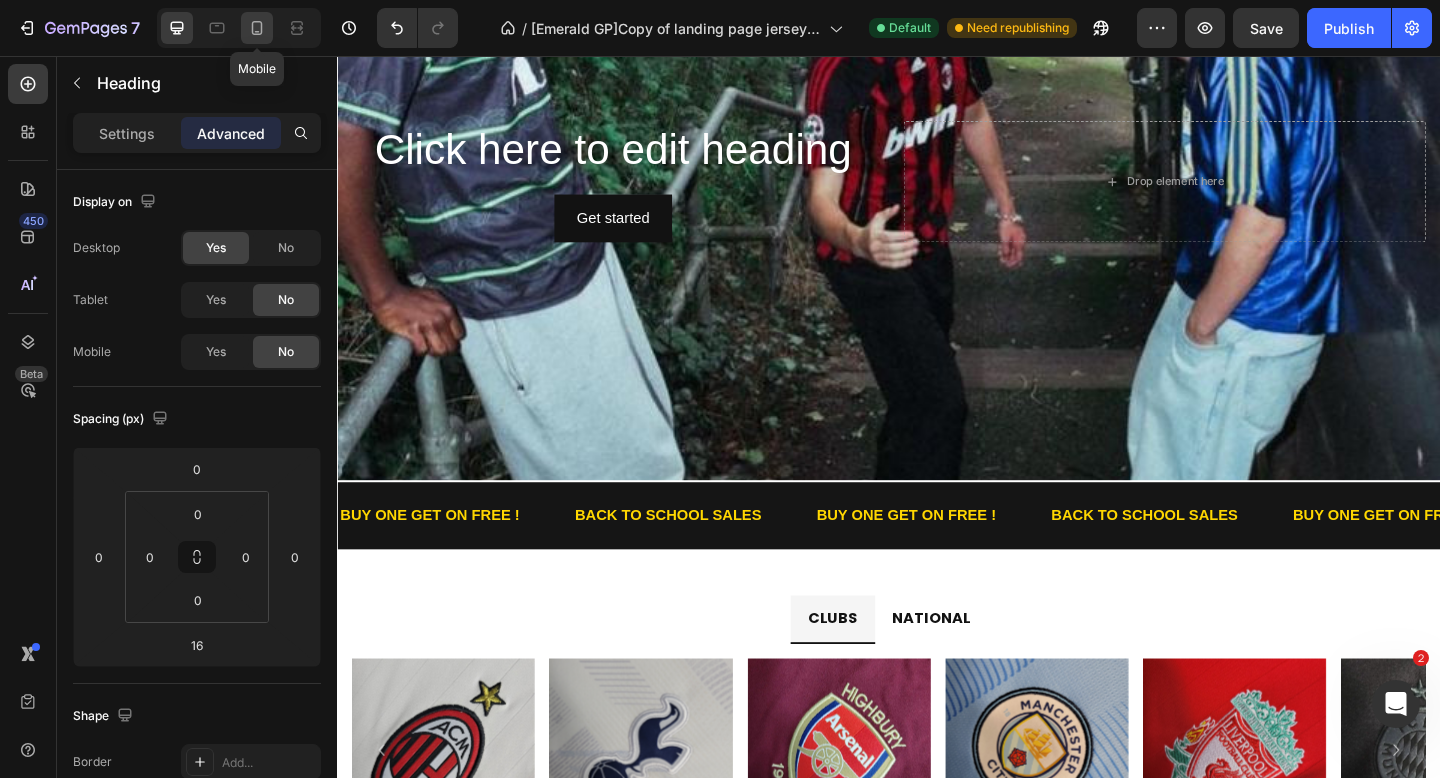 click 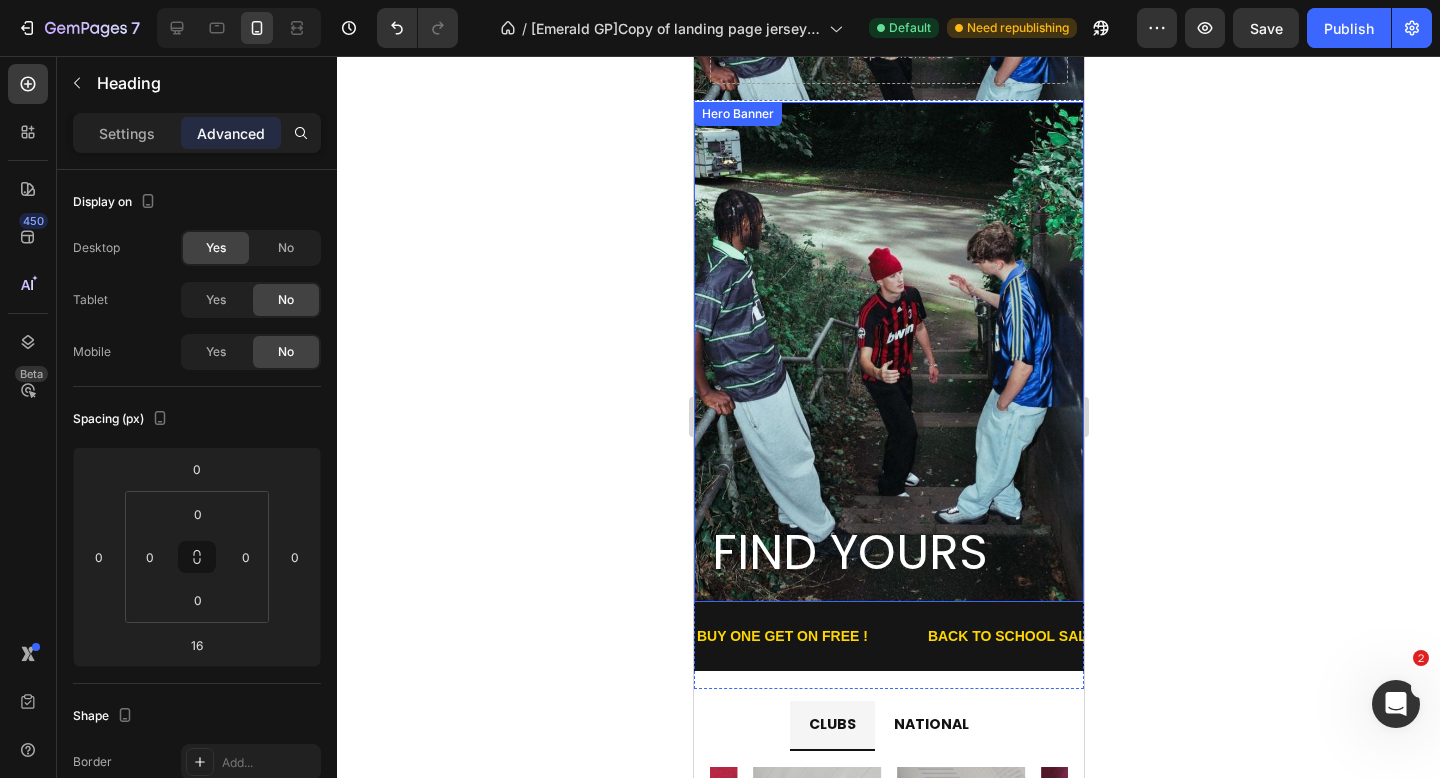 scroll, scrollTop: 0, scrollLeft: 0, axis: both 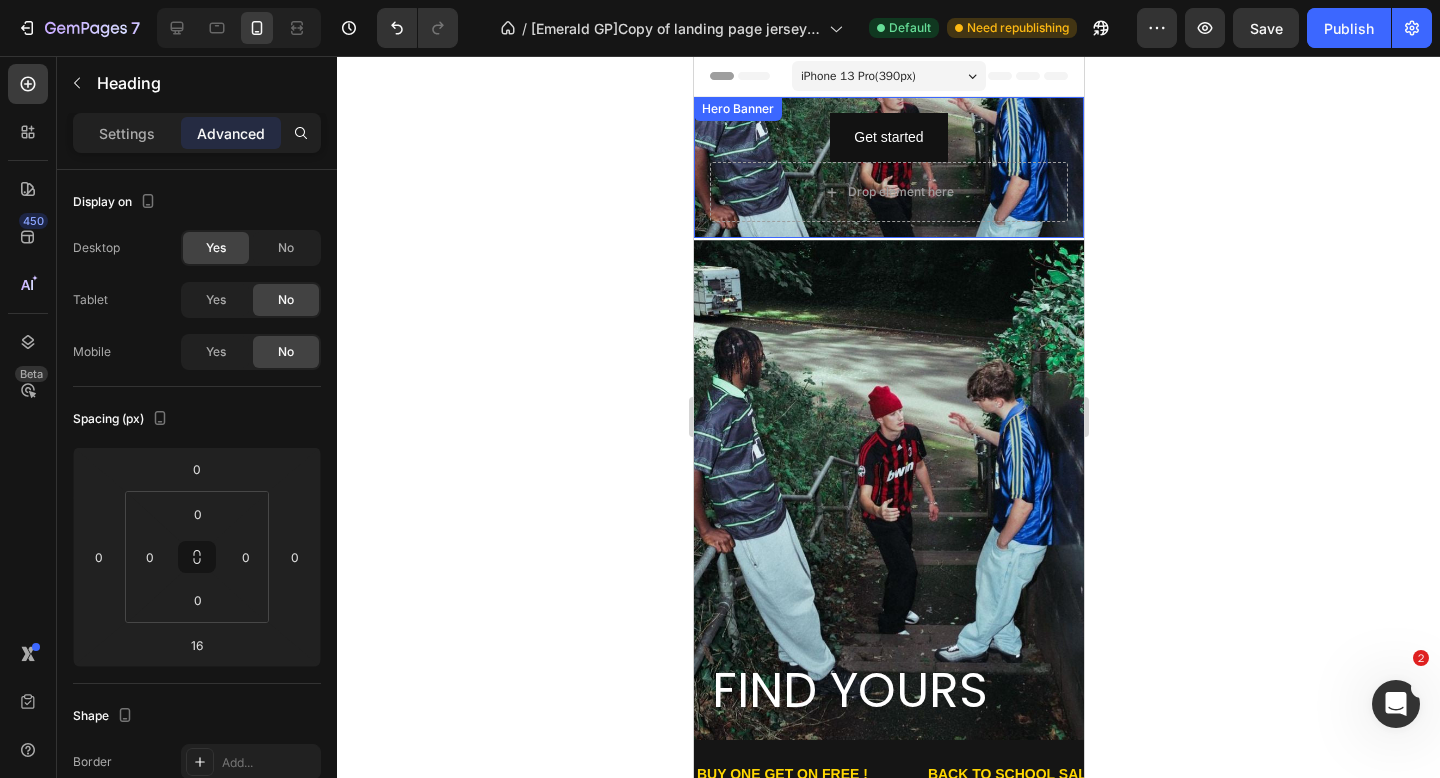 click on "Click here to edit heading Heading Get started Button
Drop element here" at bounding box center [888, 167] 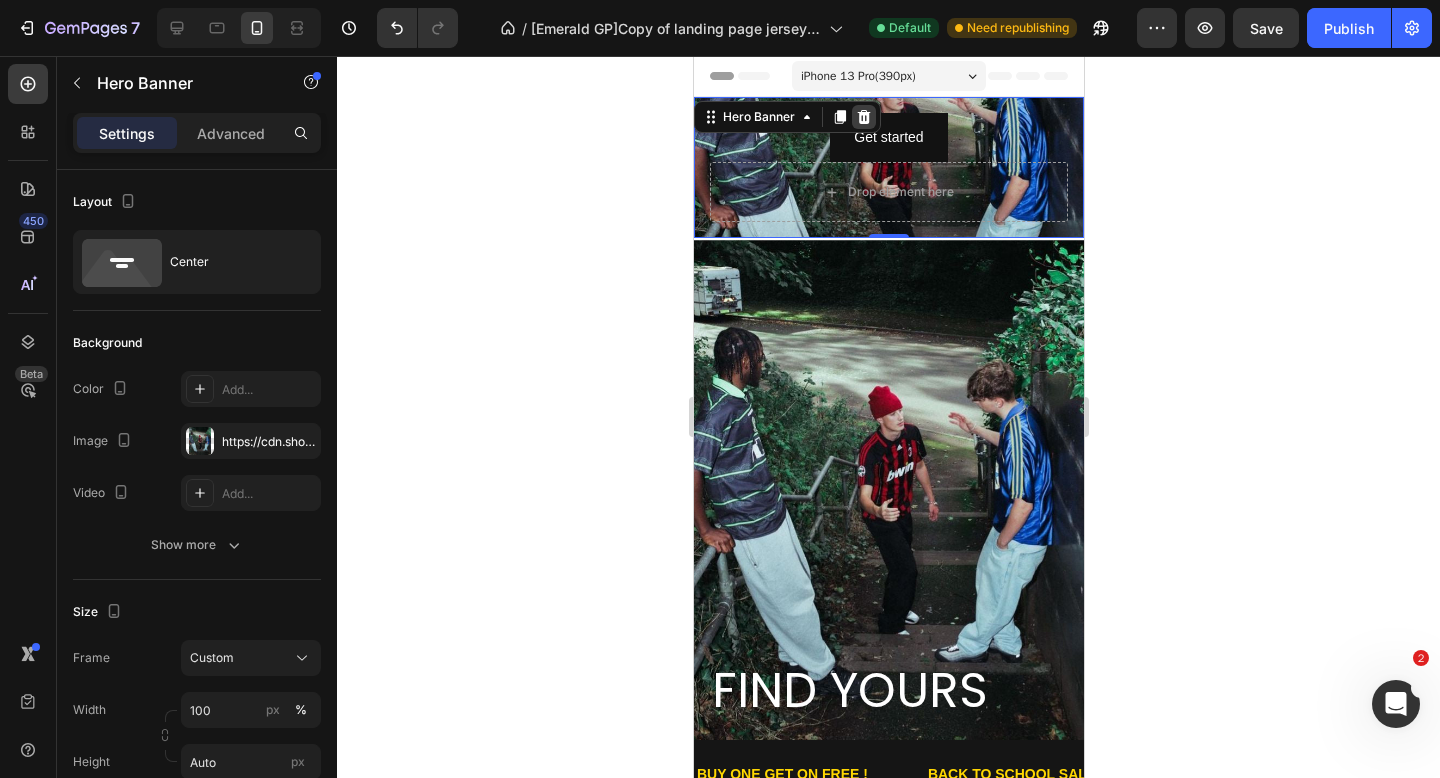 click 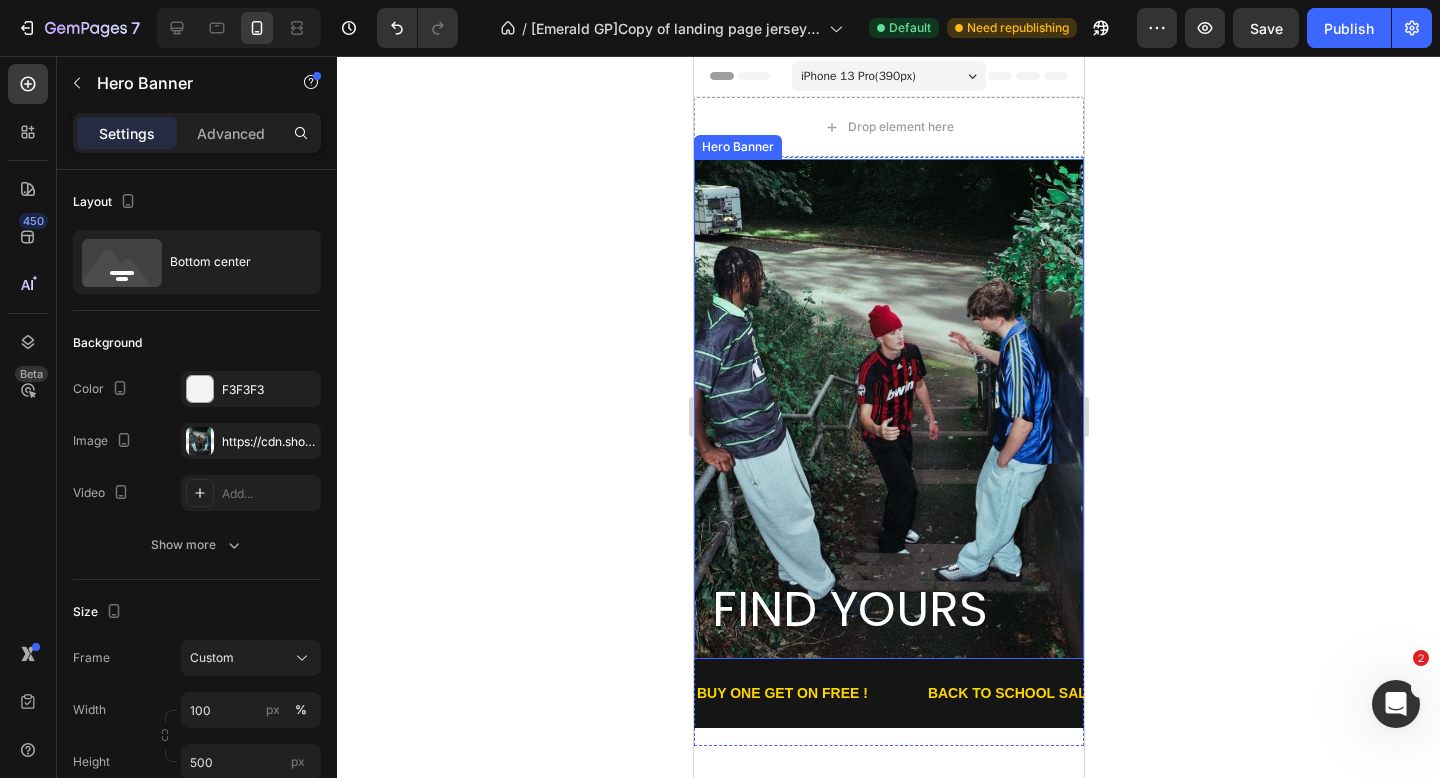 click on "FIND YOURS Heading" at bounding box center (888, 460) 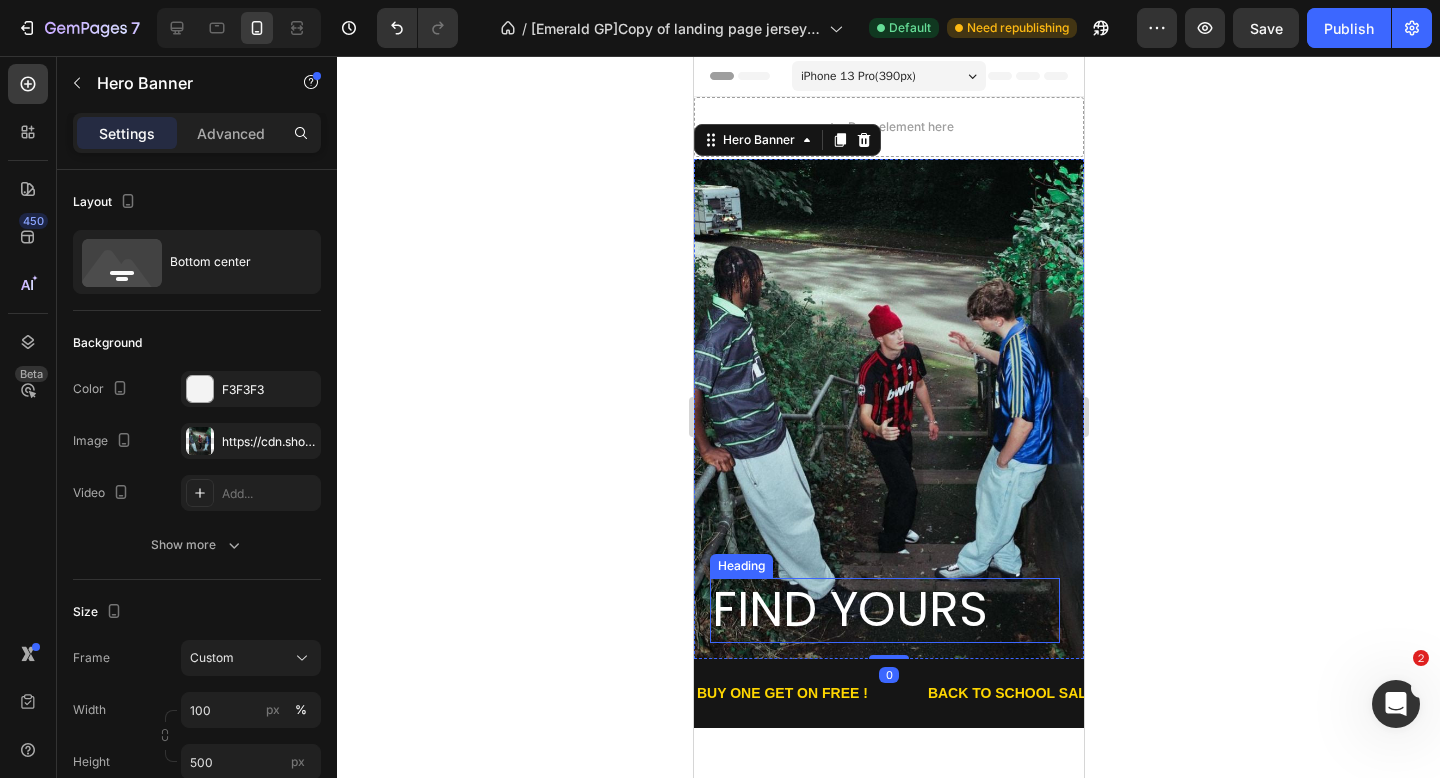click on "FIND YOURS" at bounding box center [849, 609] 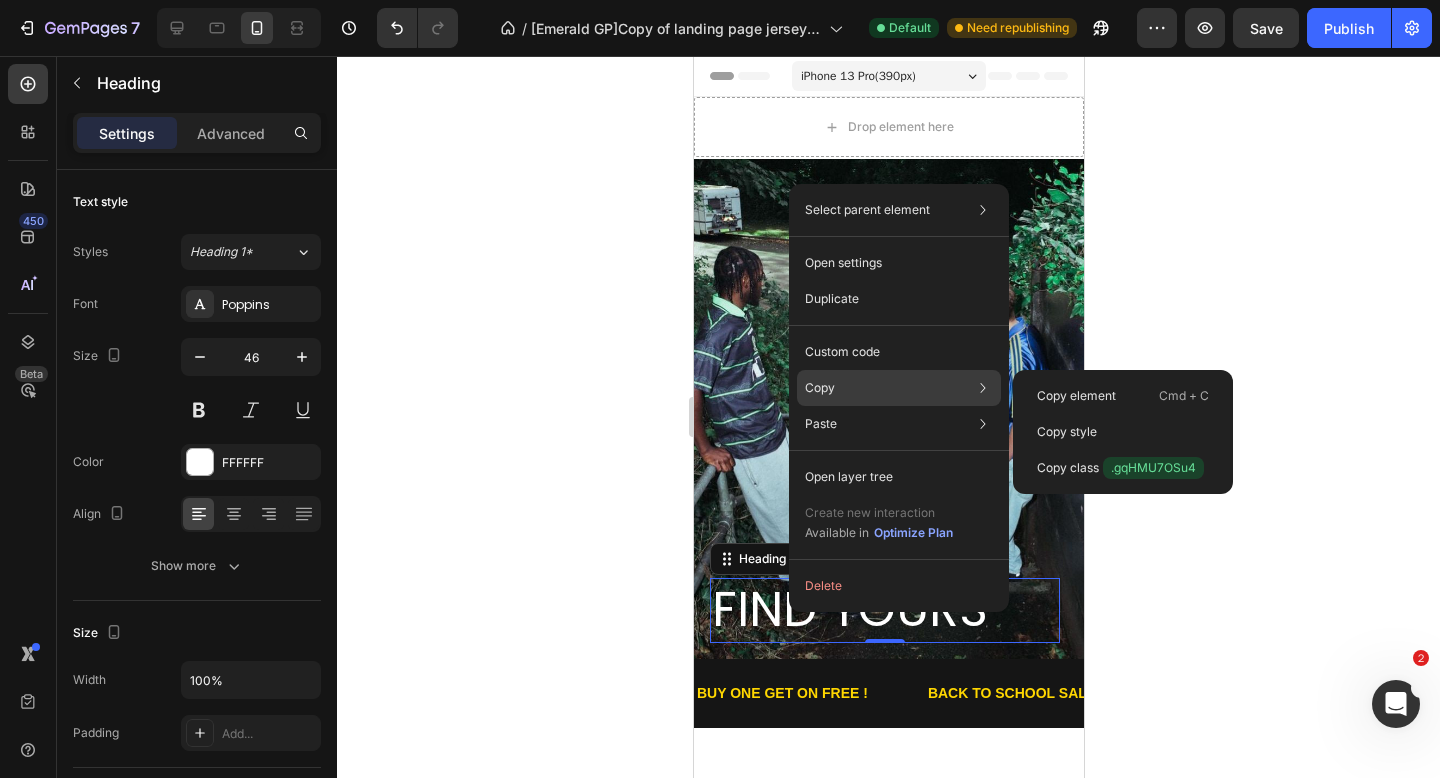 click on "Copy Copy element  Cmd + C Copy style  Copy class  .gqHMU7OSu4" 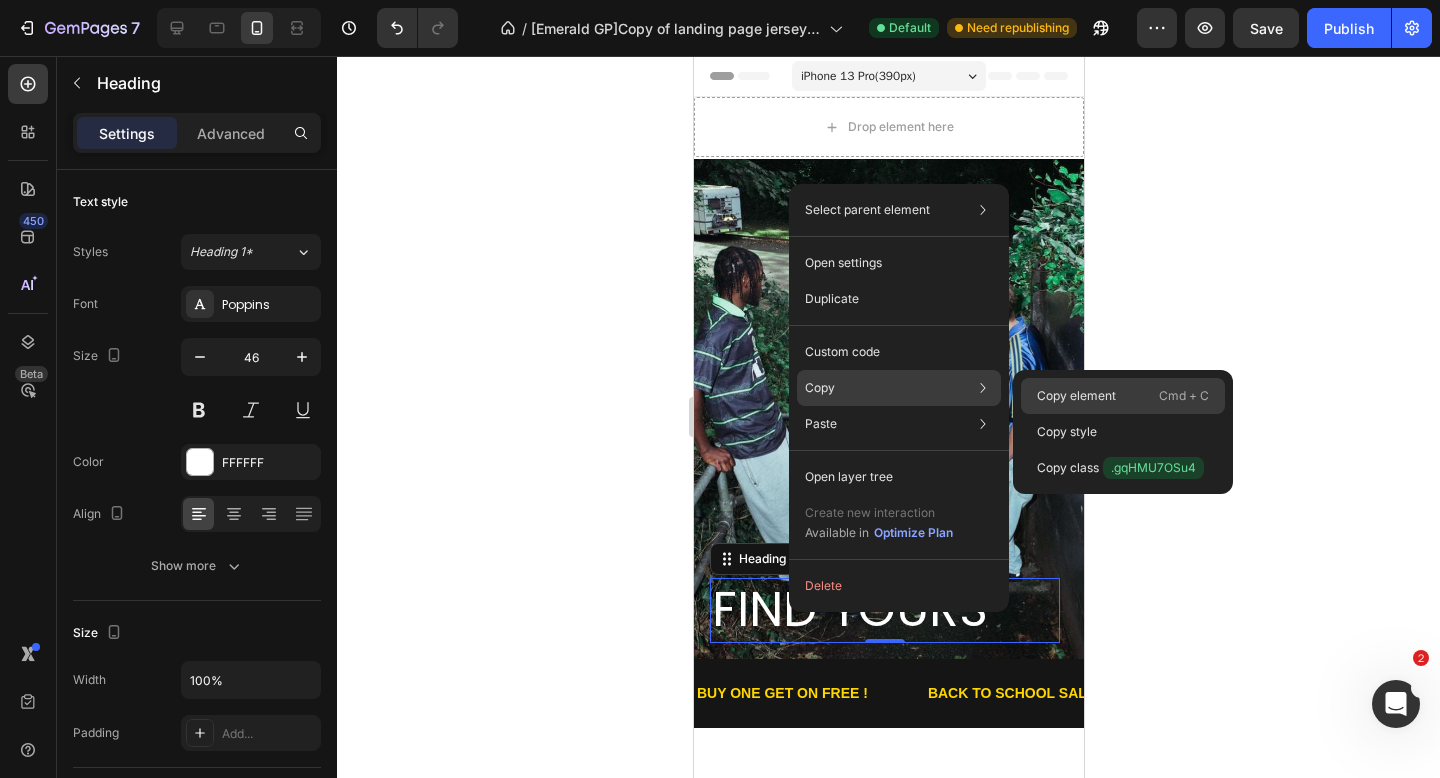 click on "Copy element" at bounding box center [1076, 396] 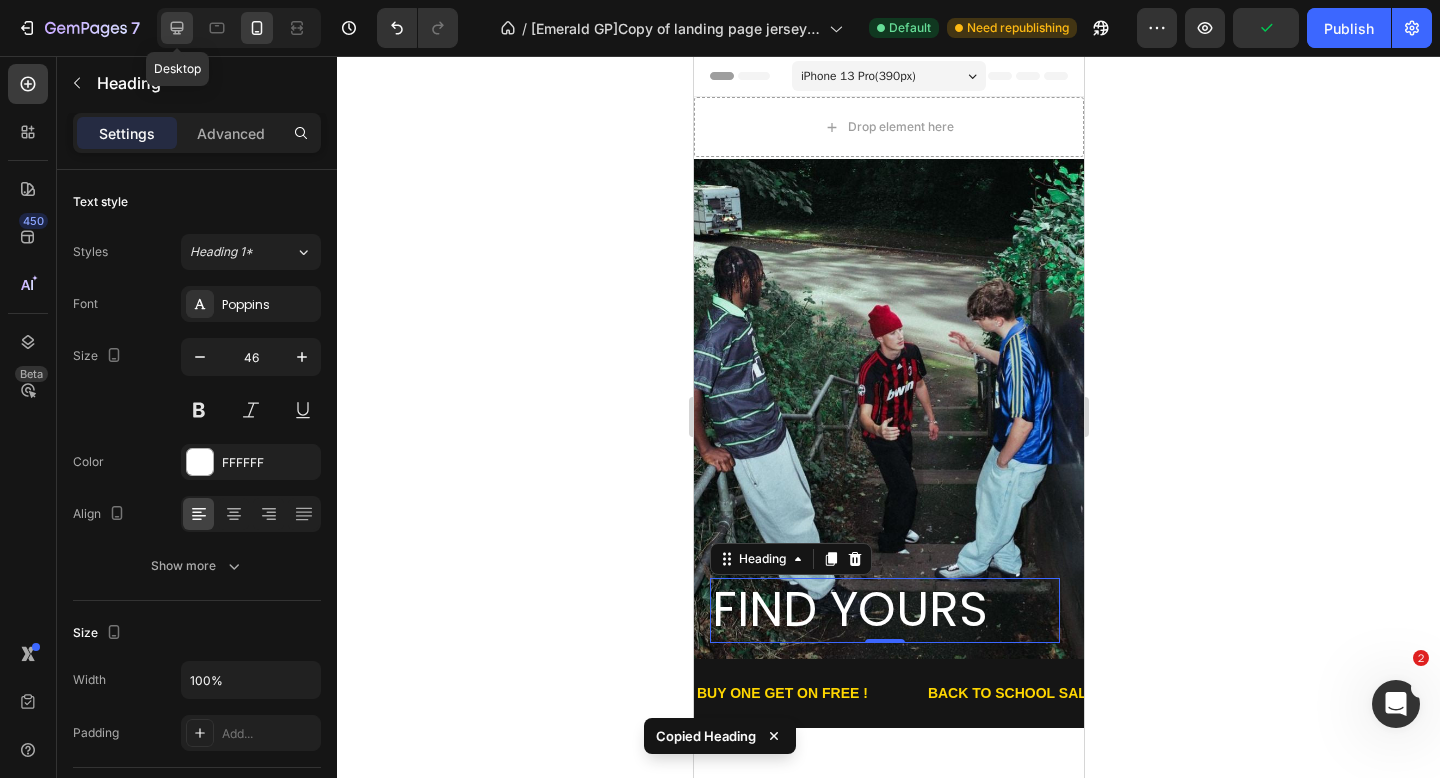 click 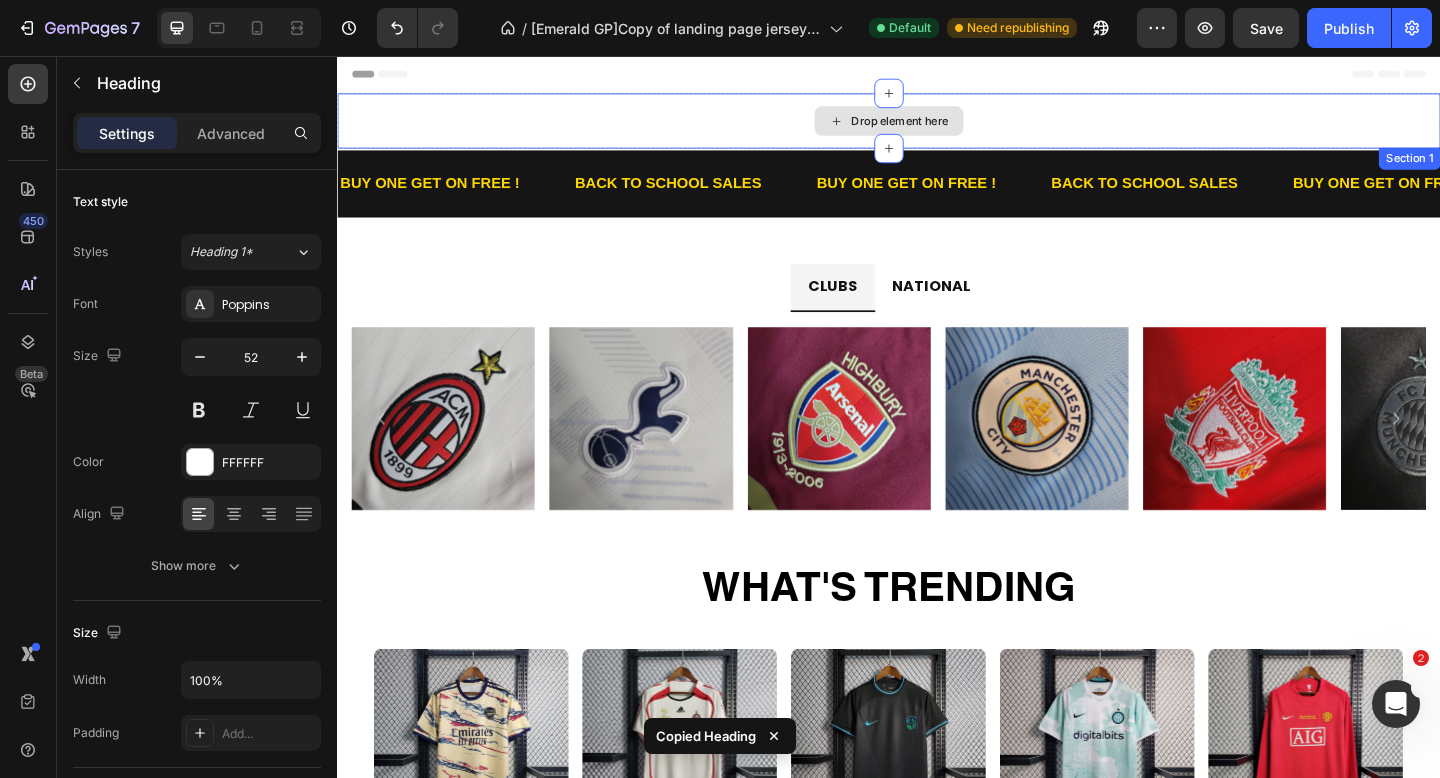 click on "Drop element here" at bounding box center (937, 127) 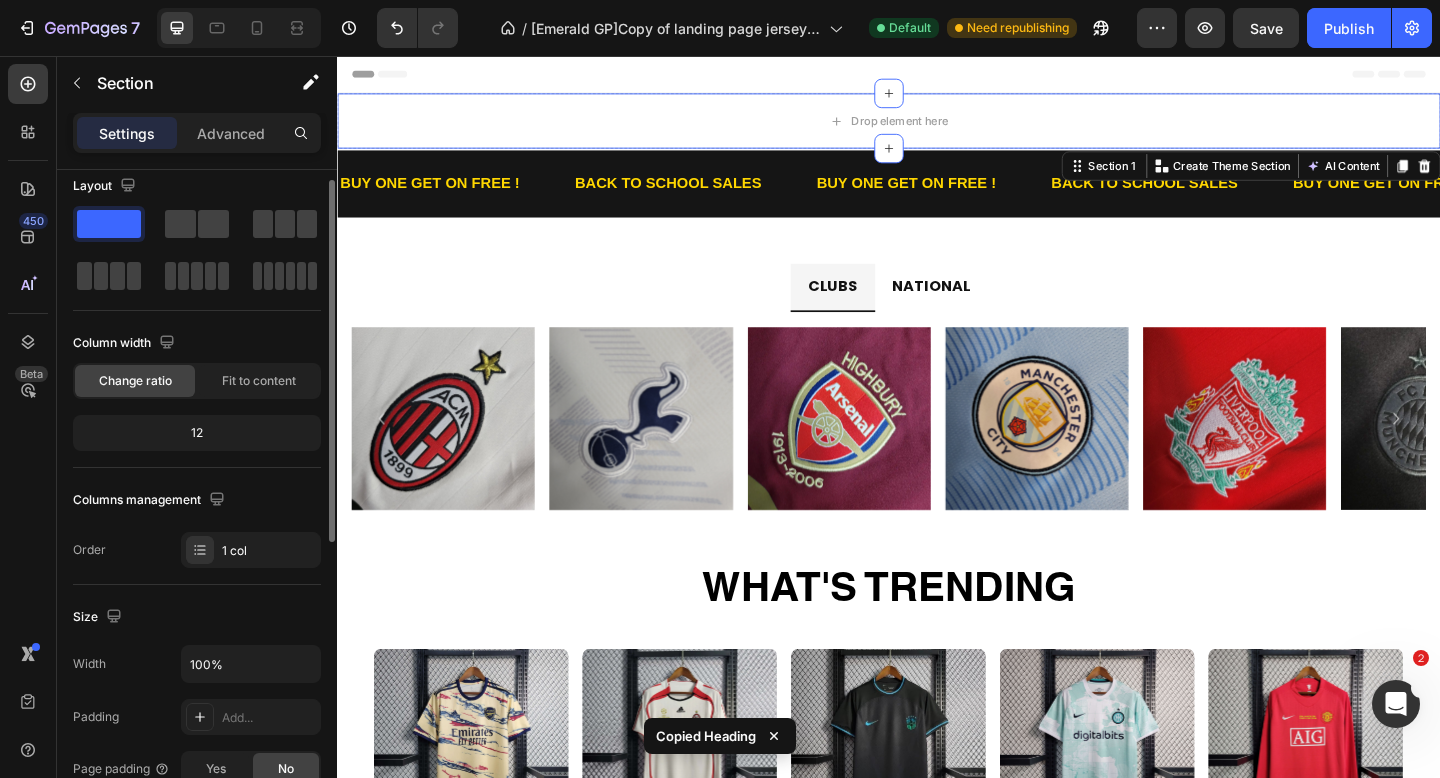 scroll, scrollTop: 17, scrollLeft: 0, axis: vertical 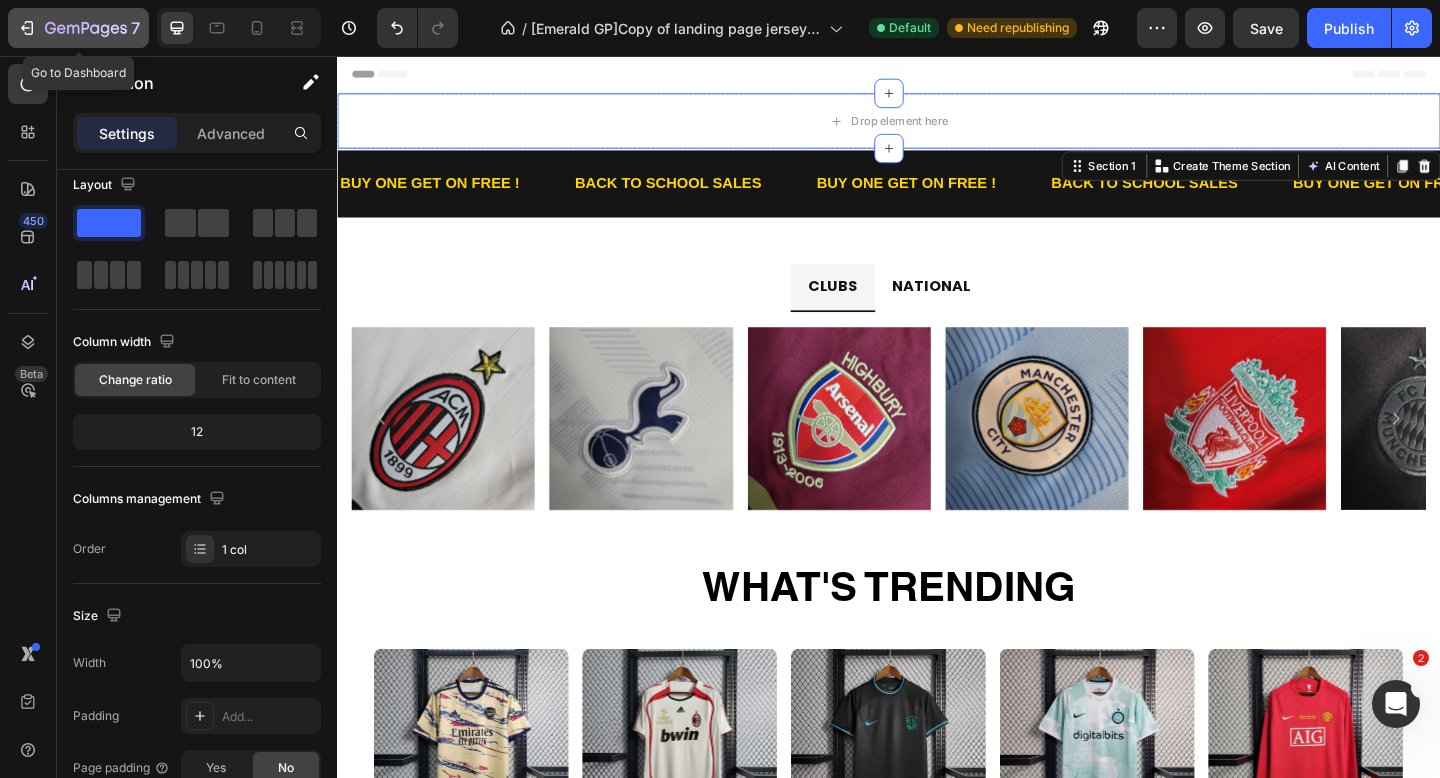 click on "7" 